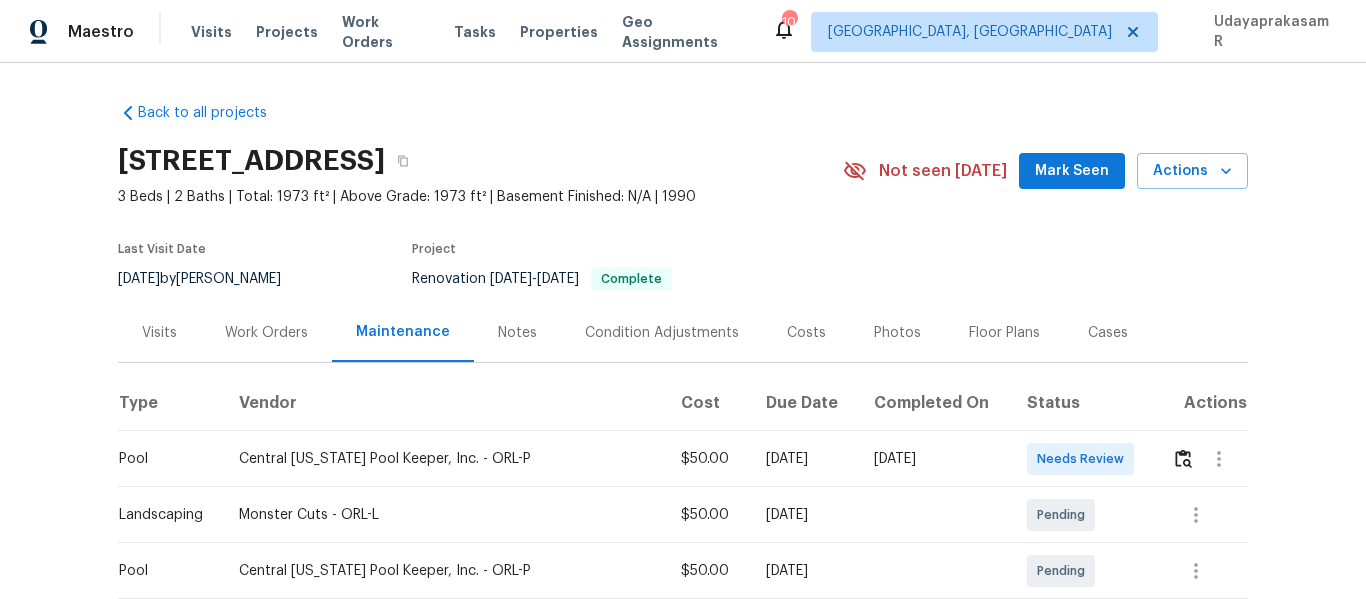 scroll, scrollTop: 0, scrollLeft: 0, axis: both 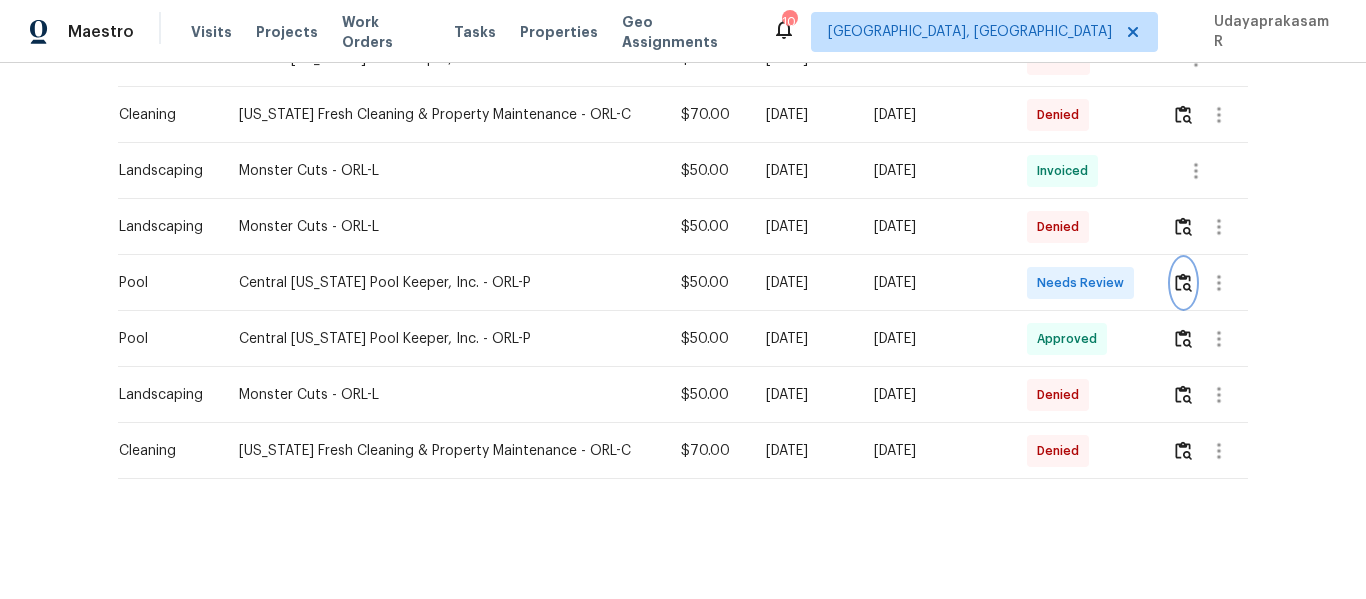 click at bounding box center (1183, 282) 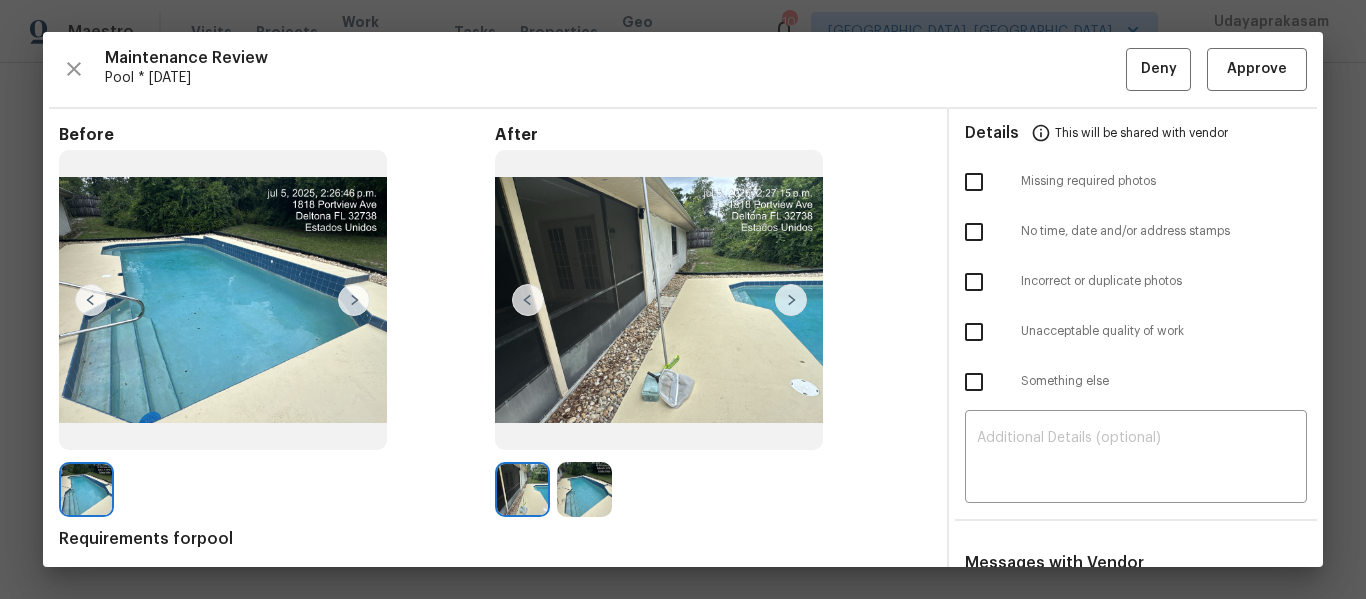 click at bounding box center [791, 300] 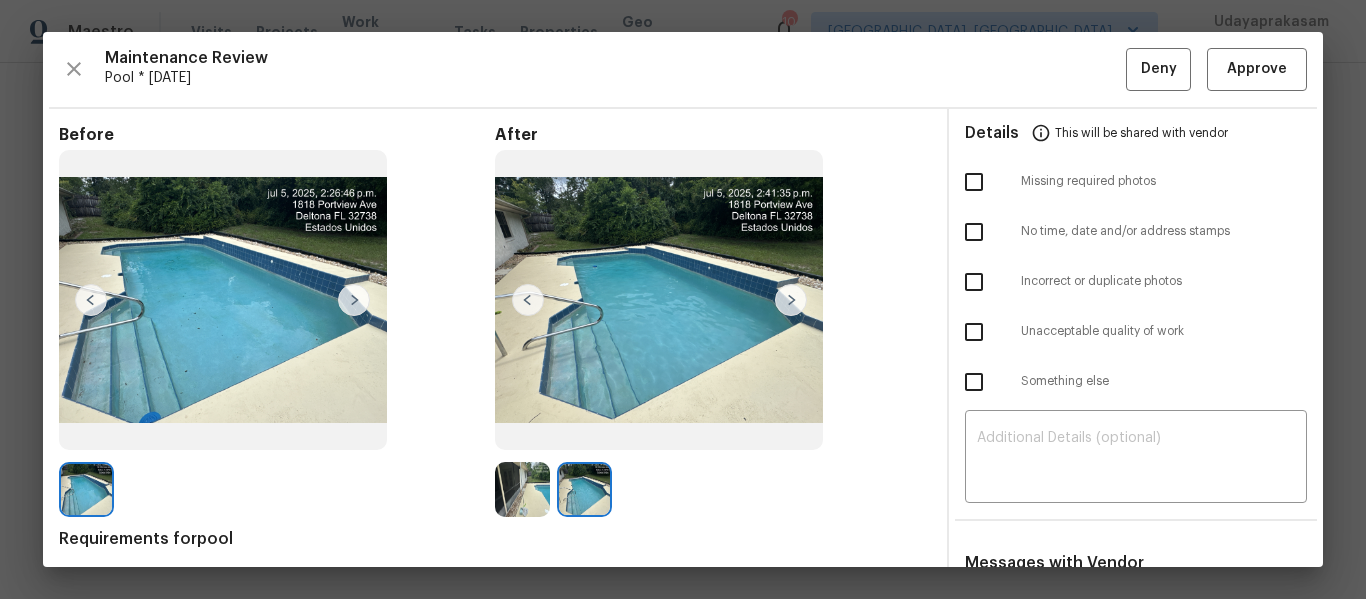 click at bounding box center (528, 300) 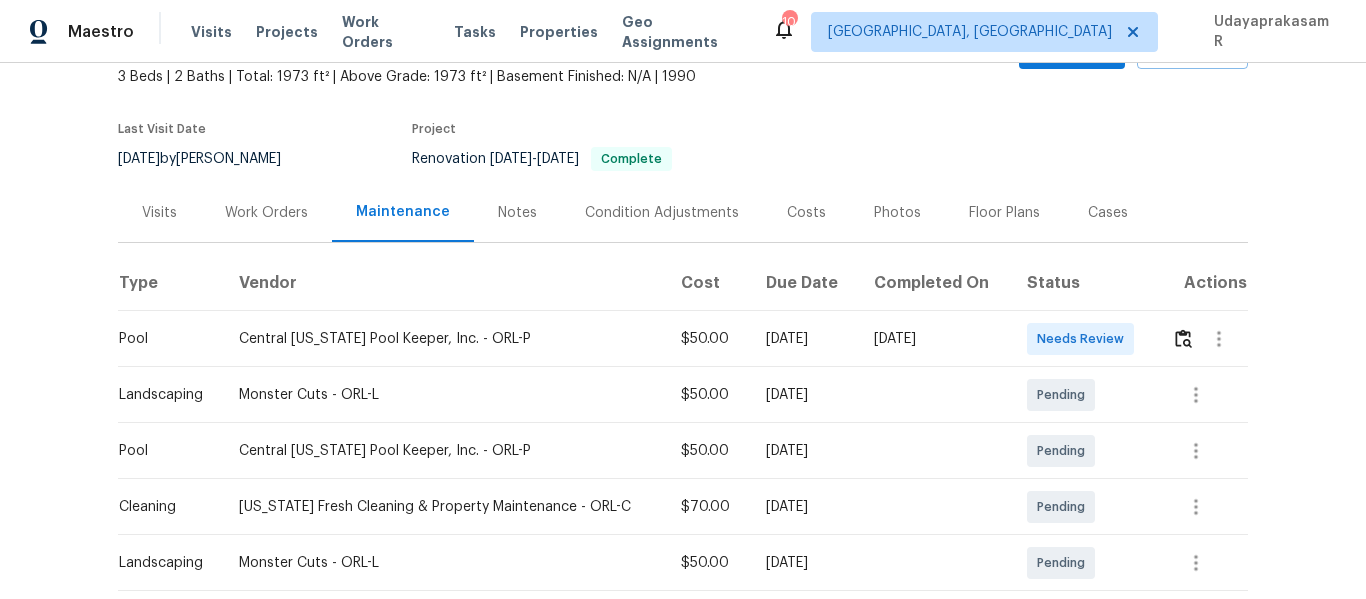 scroll, scrollTop: 107, scrollLeft: 0, axis: vertical 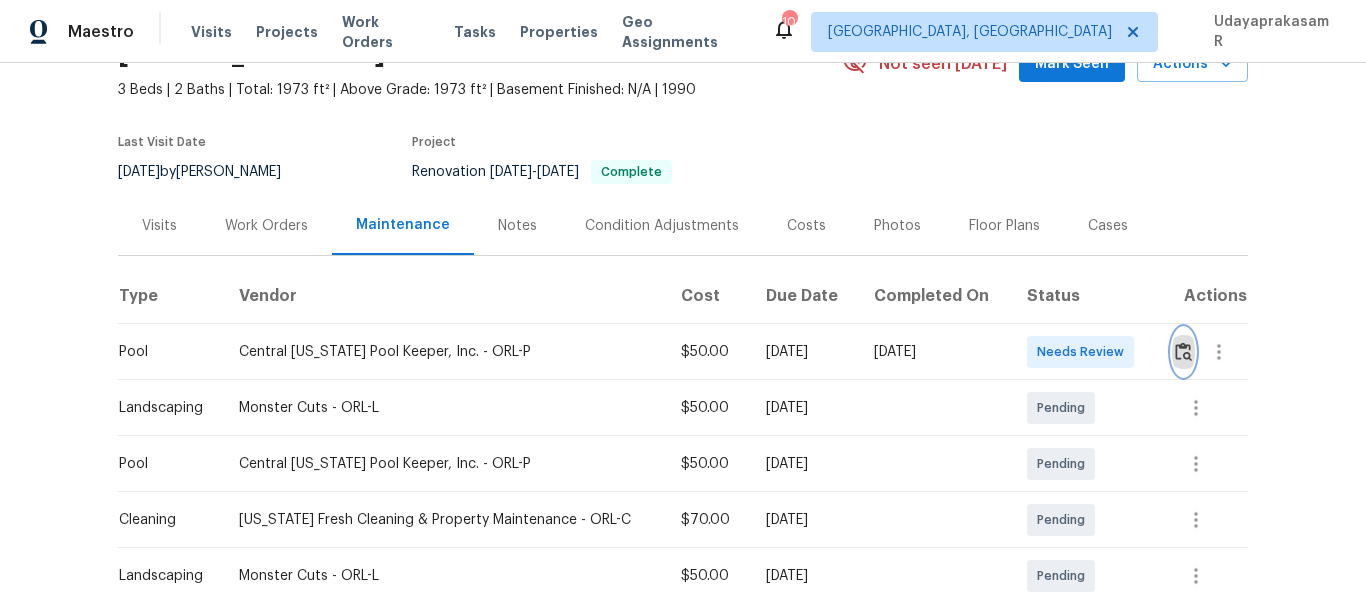 click at bounding box center (1183, 351) 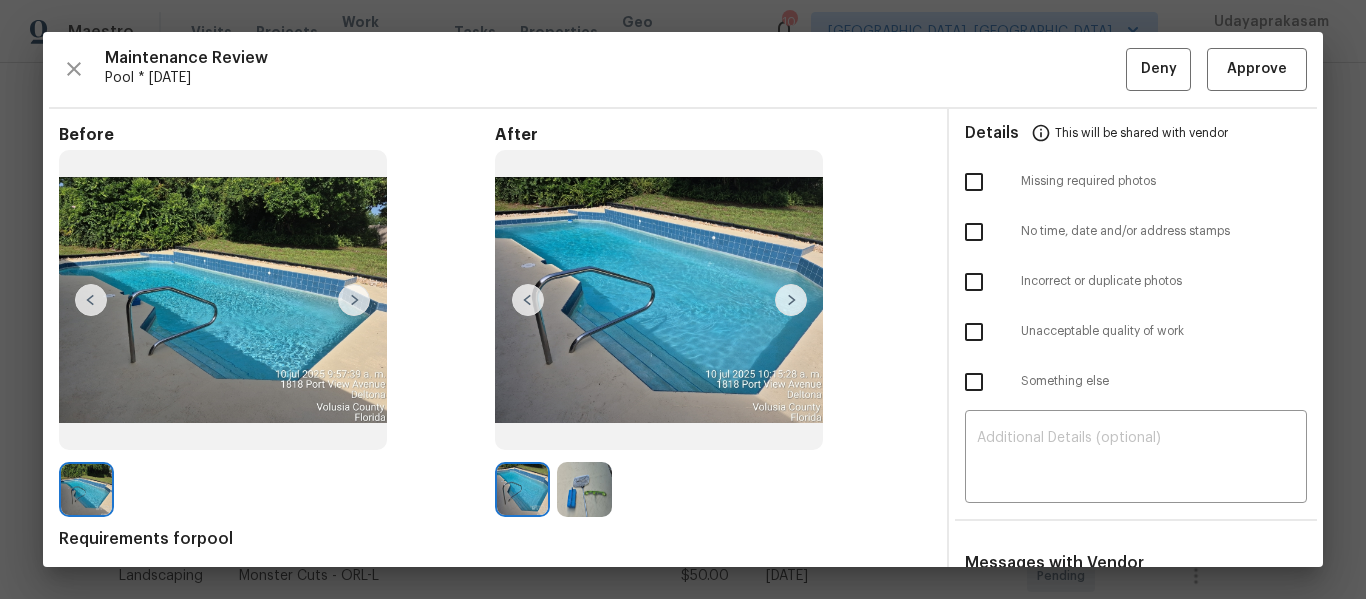 click at bounding box center [791, 300] 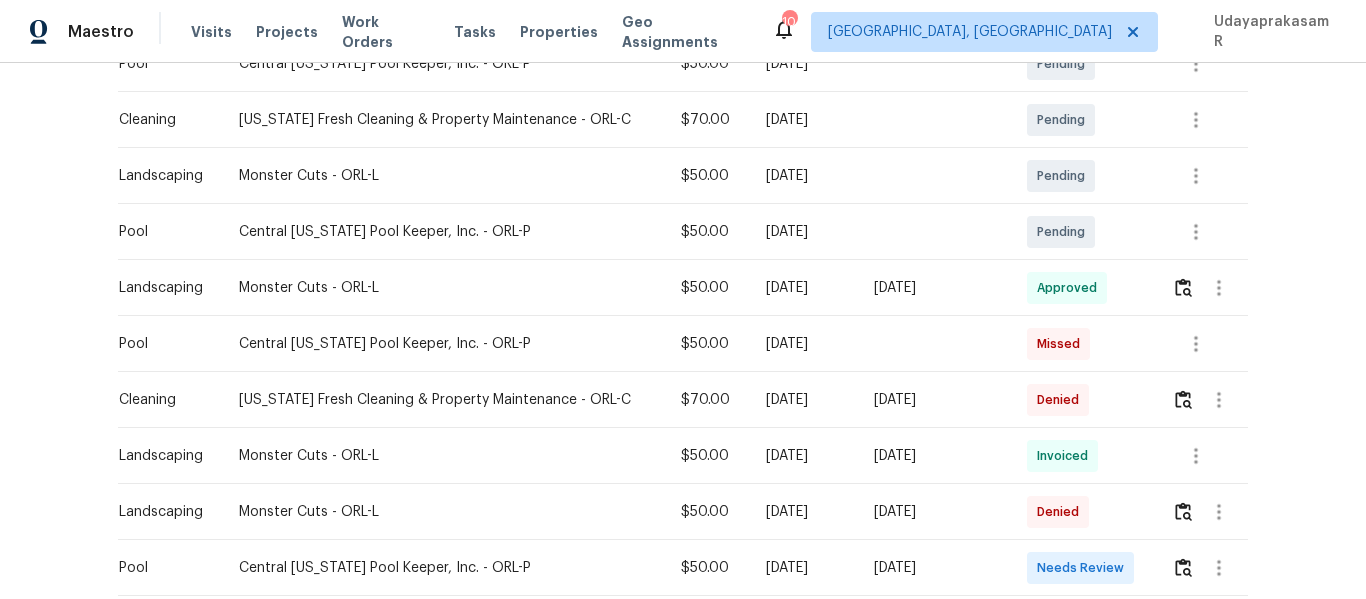 scroll, scrollTop: 807, scrollLeft: 0, axis: vertical 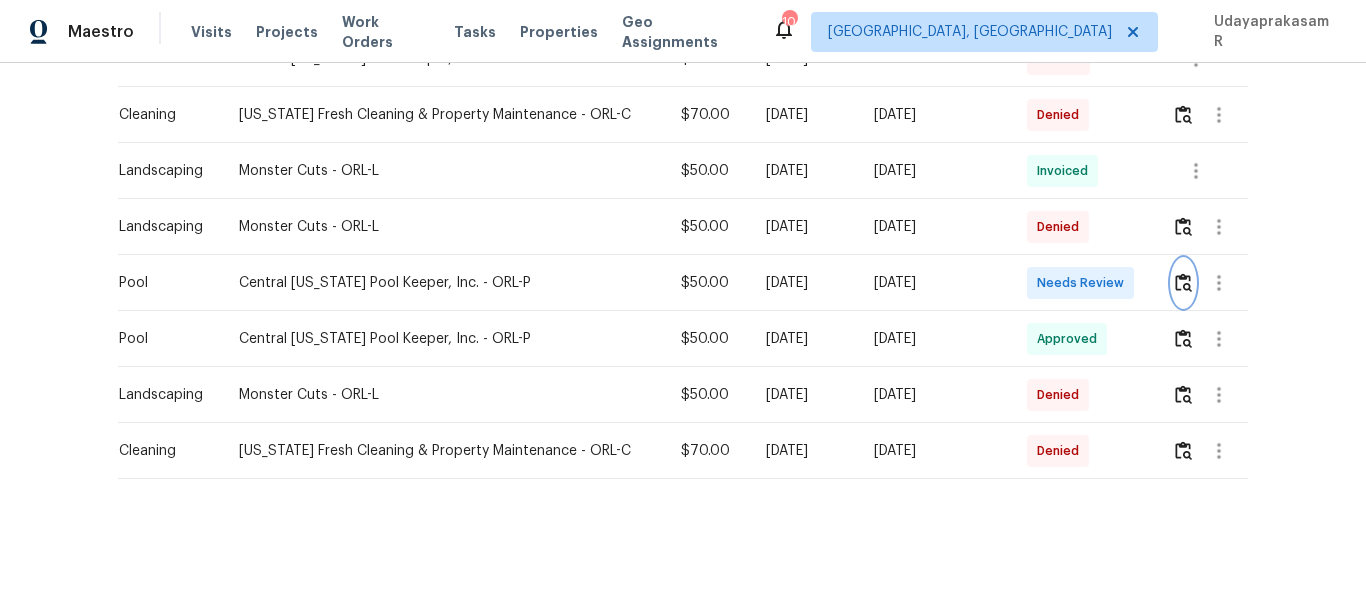 click at bounding box center [1183, 282] 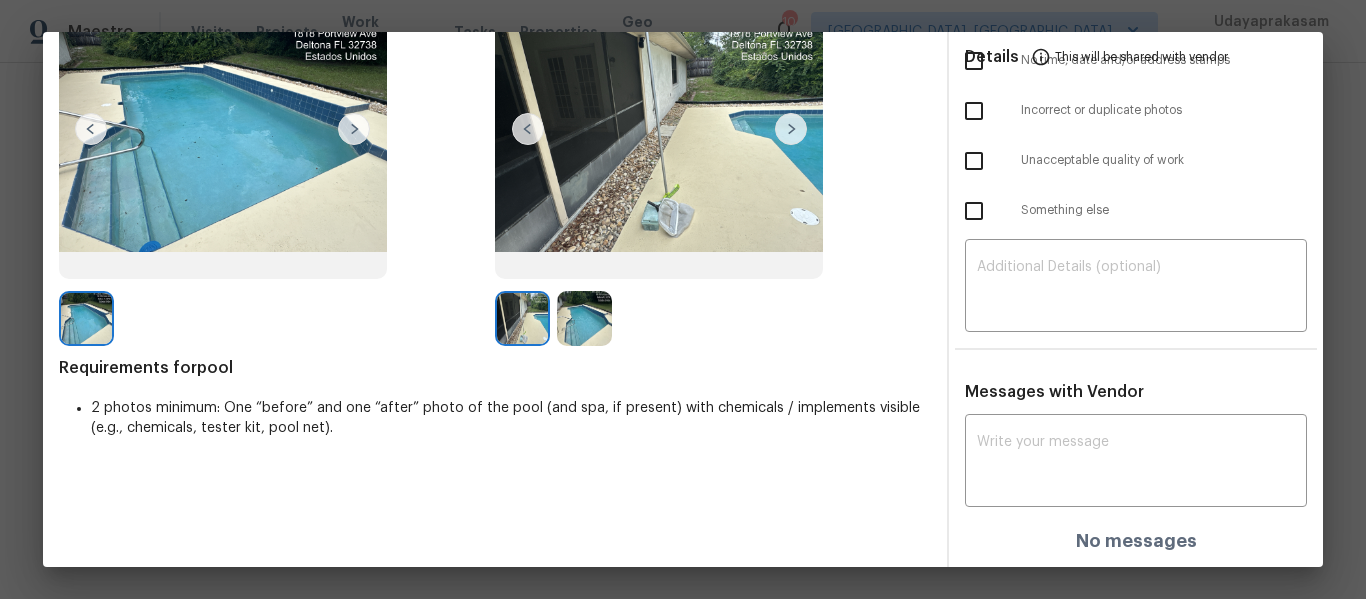 scroll, scrollTop: 0, scrollLeft: 0, axis: both 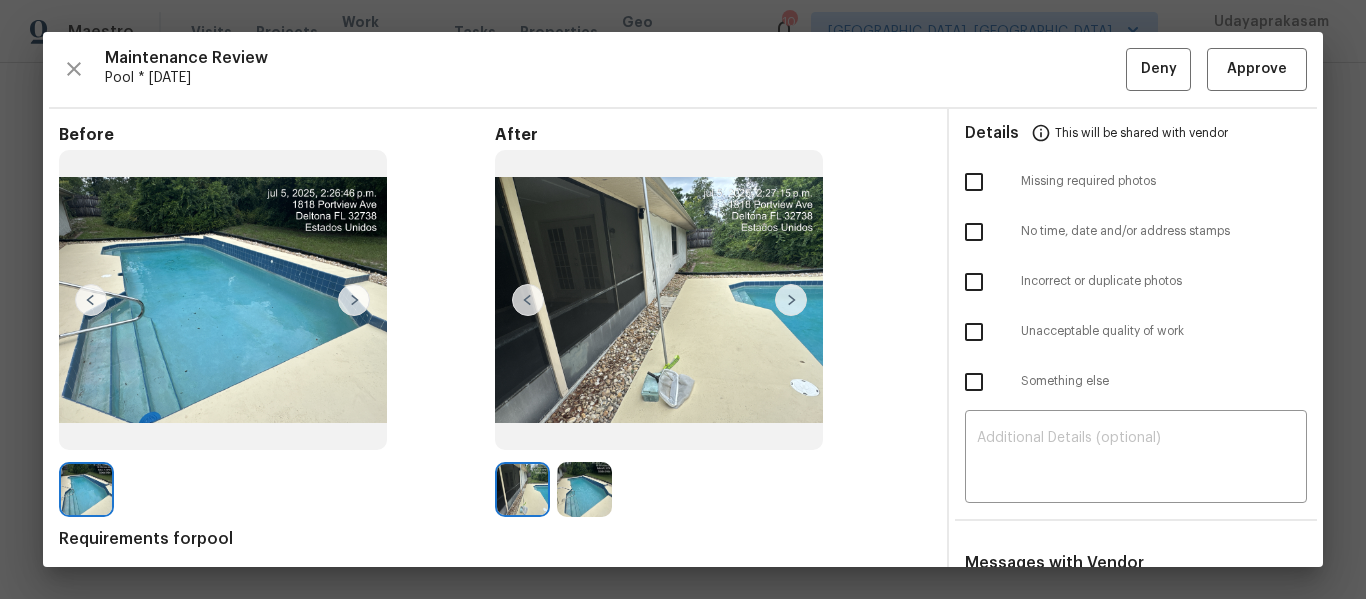 click 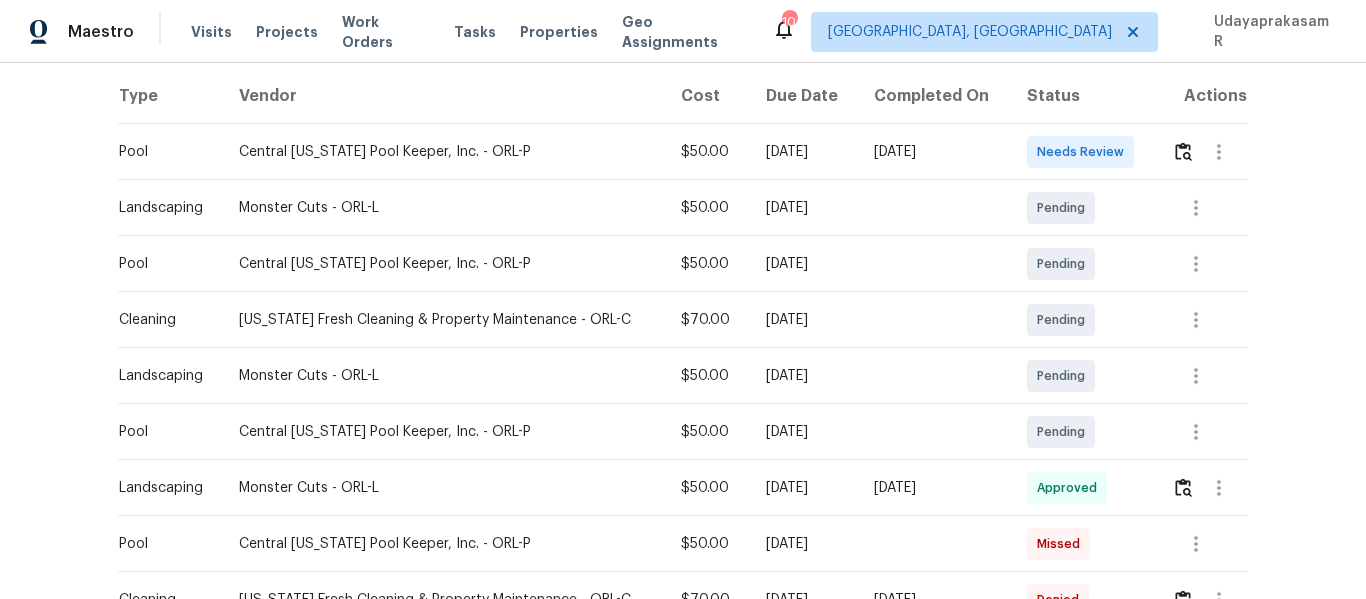 scroll, scrollTop: 207, scrollLeft: 0, axis: vertical 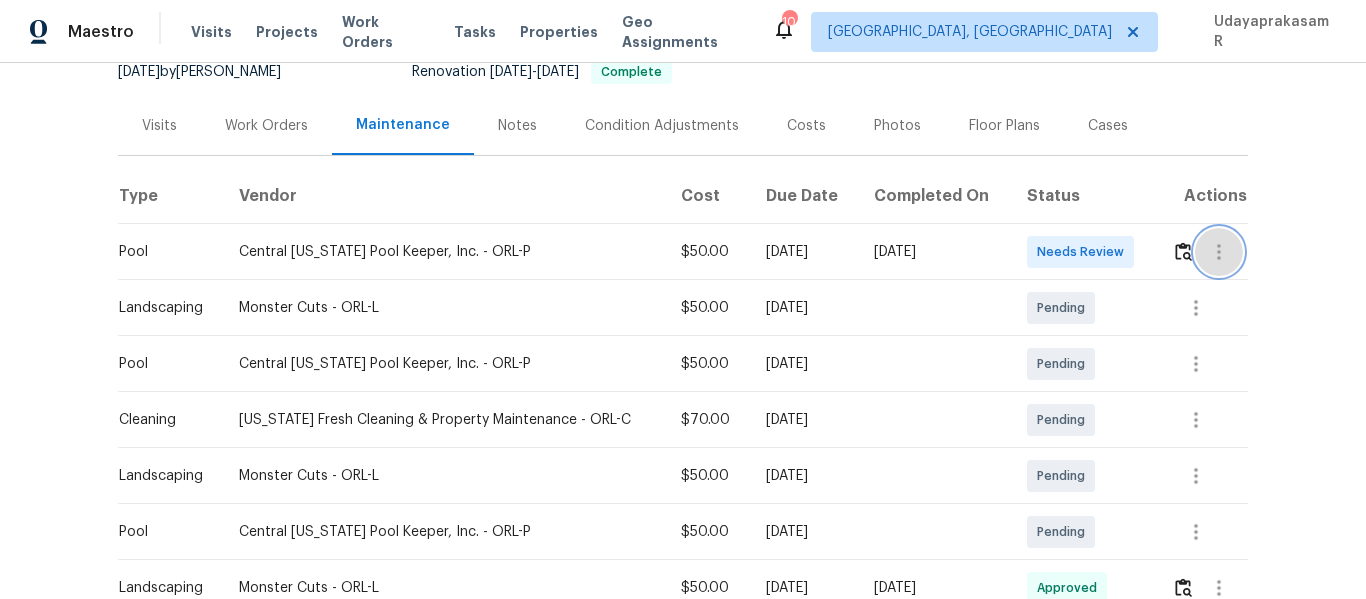 click 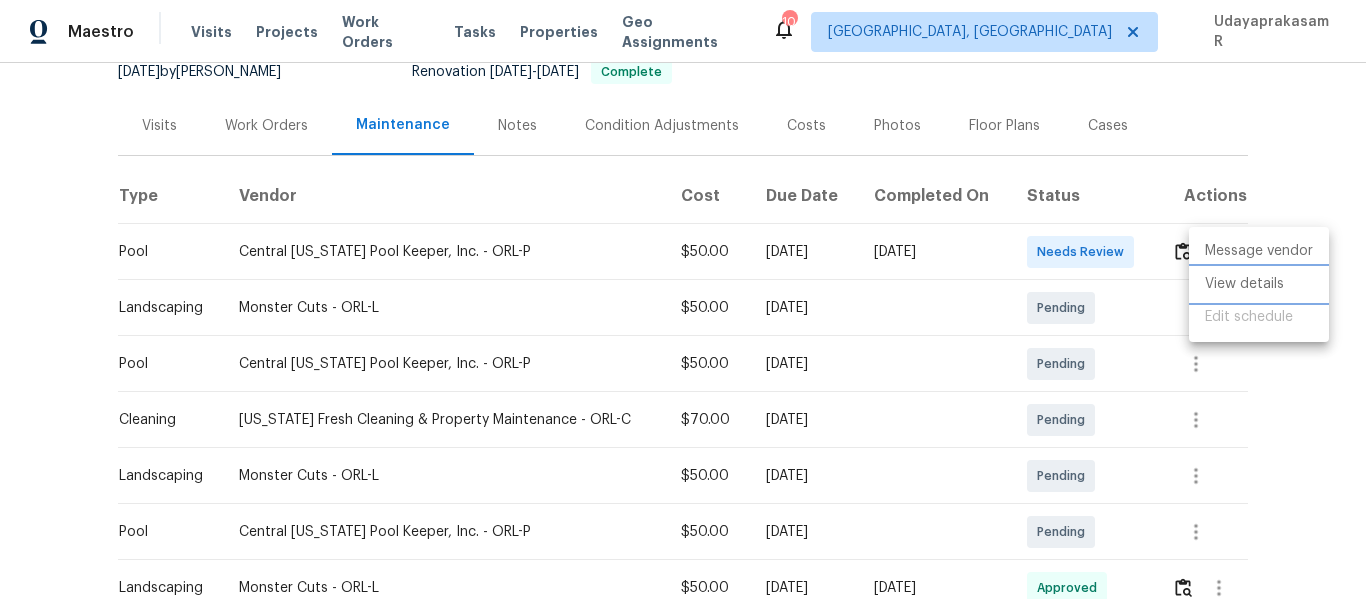 click on "View details" at bounding box center (1259, 284) 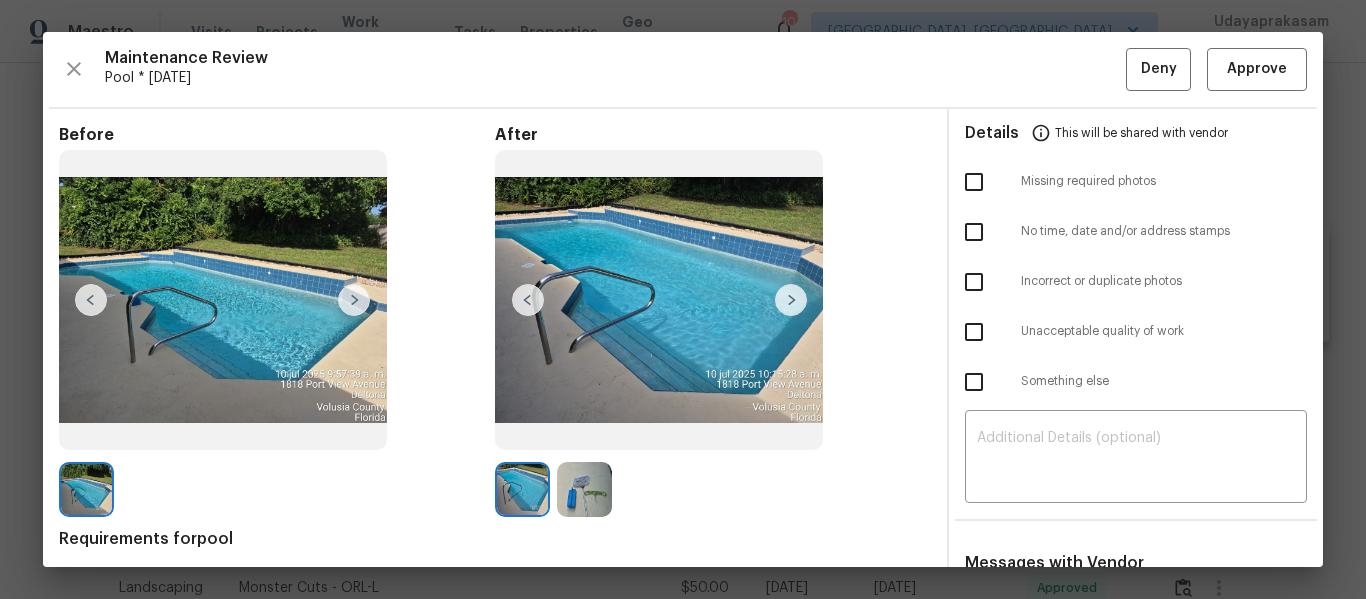 scroll, scrollTop: 171, scrollLeft: 0, axis: vertical 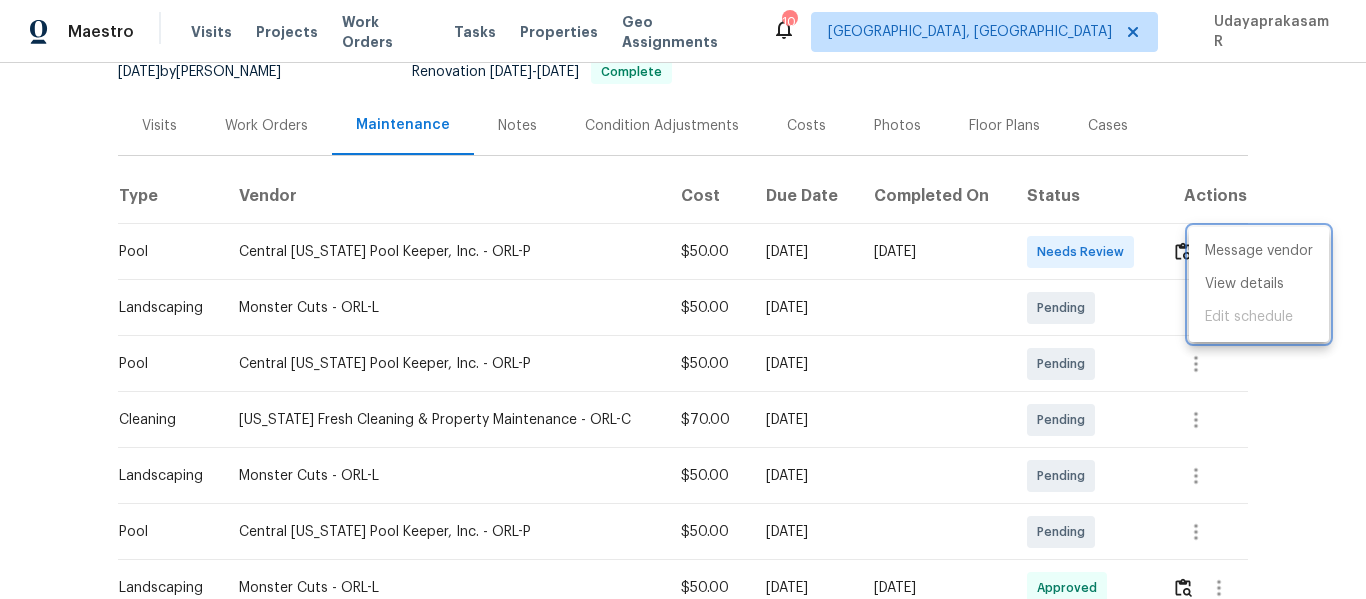 click at bounding box center (683, 299) 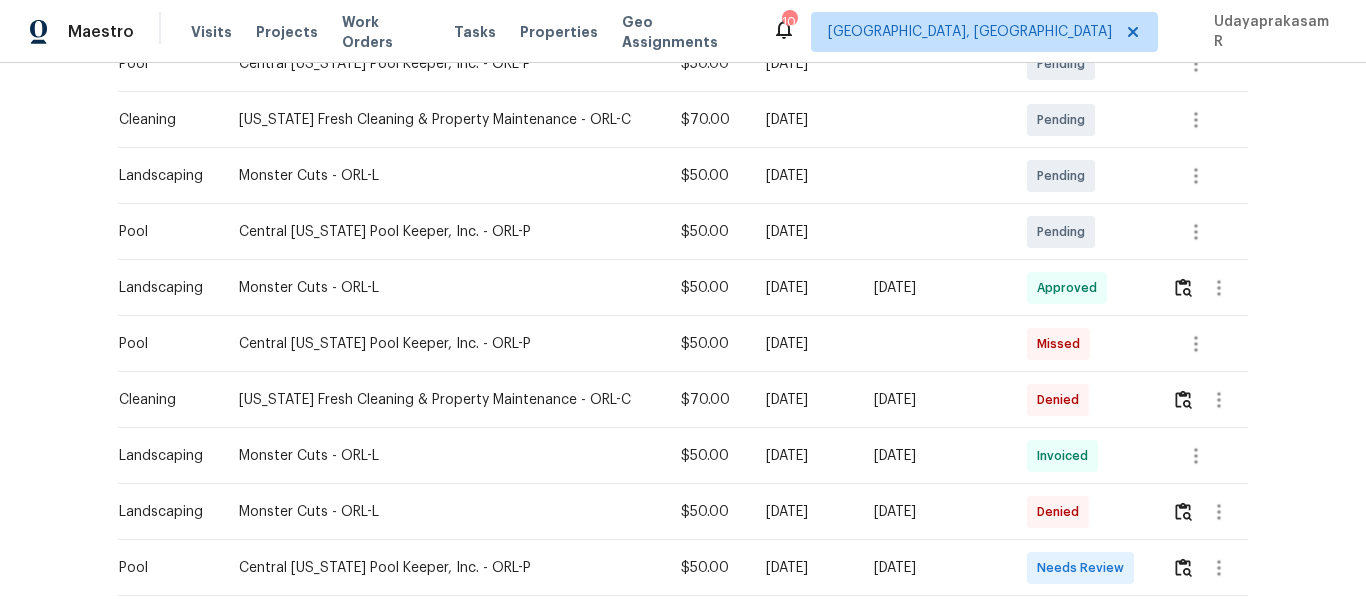 scroll, scrollTop: 707, scrollLeft: 0, axis: vertical 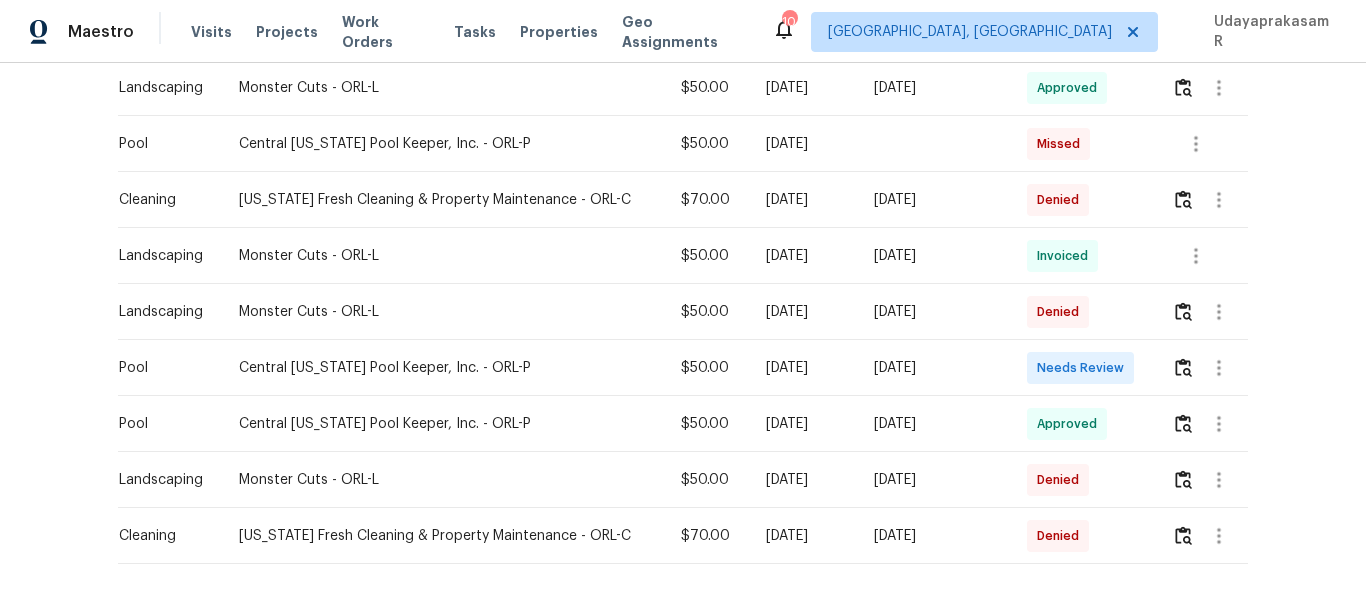 drag, startPoint x: 740, startPoint y: 368, endPoint x: 954, endPoint y: 364, distance: 214.03738 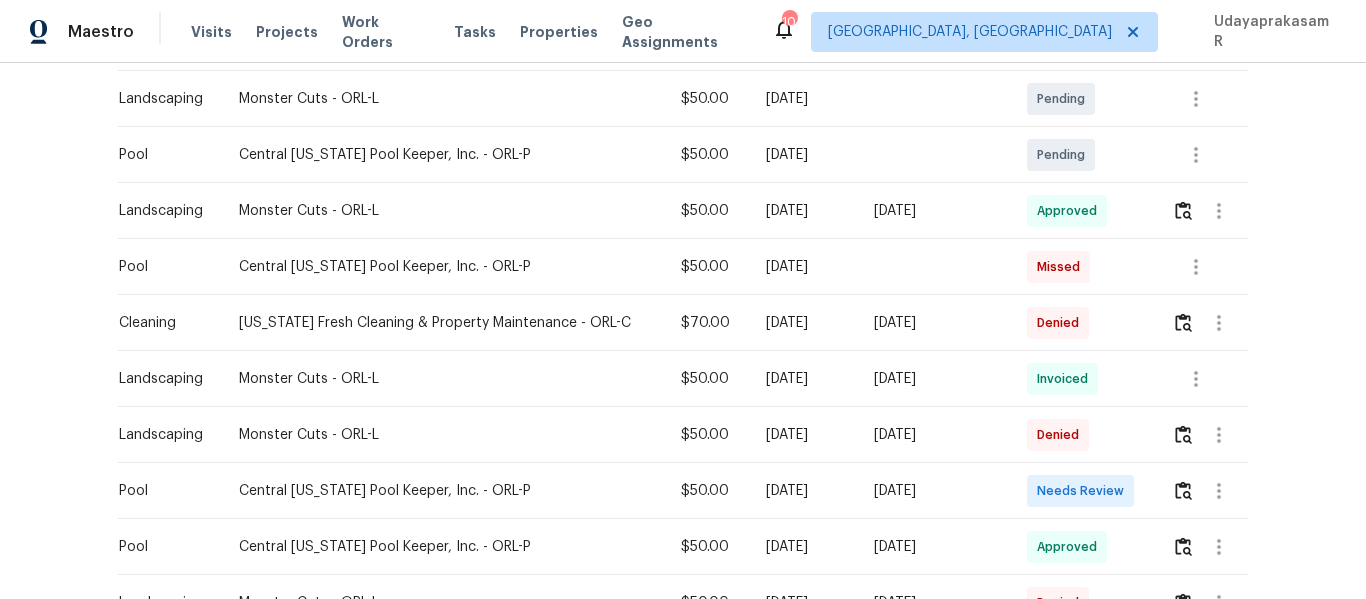 scroll, scrollTop: 607, scrollLeft: 0, axis: vertical 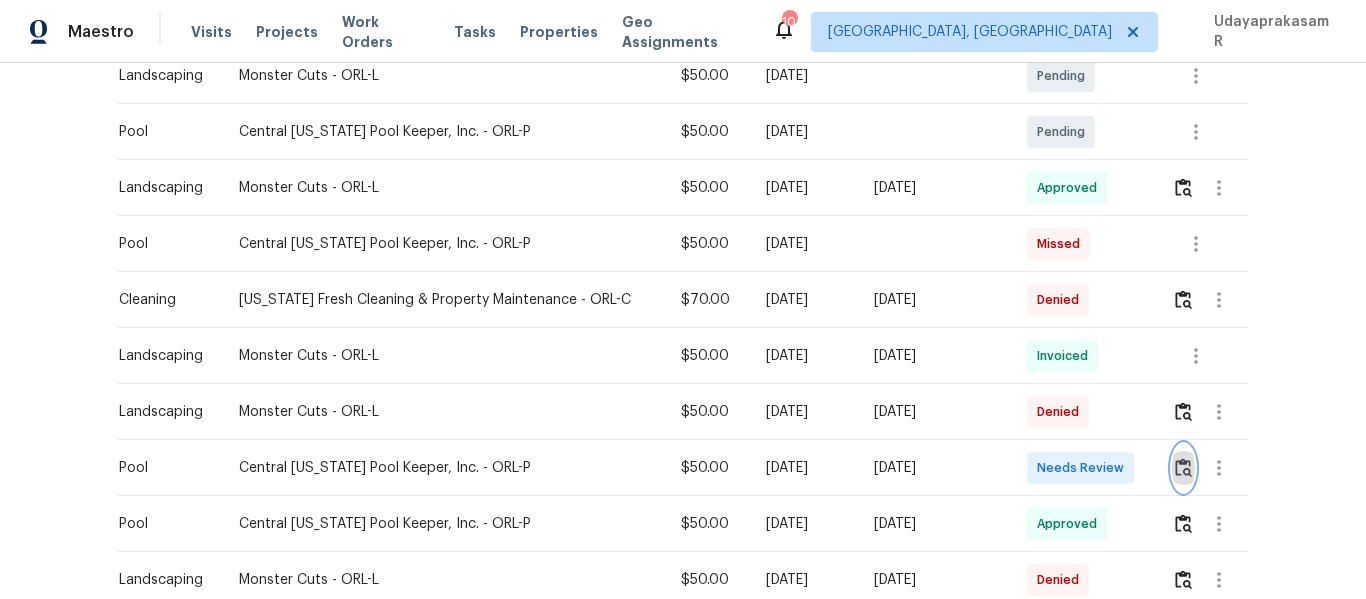 click at bounding box center [1183, 467] 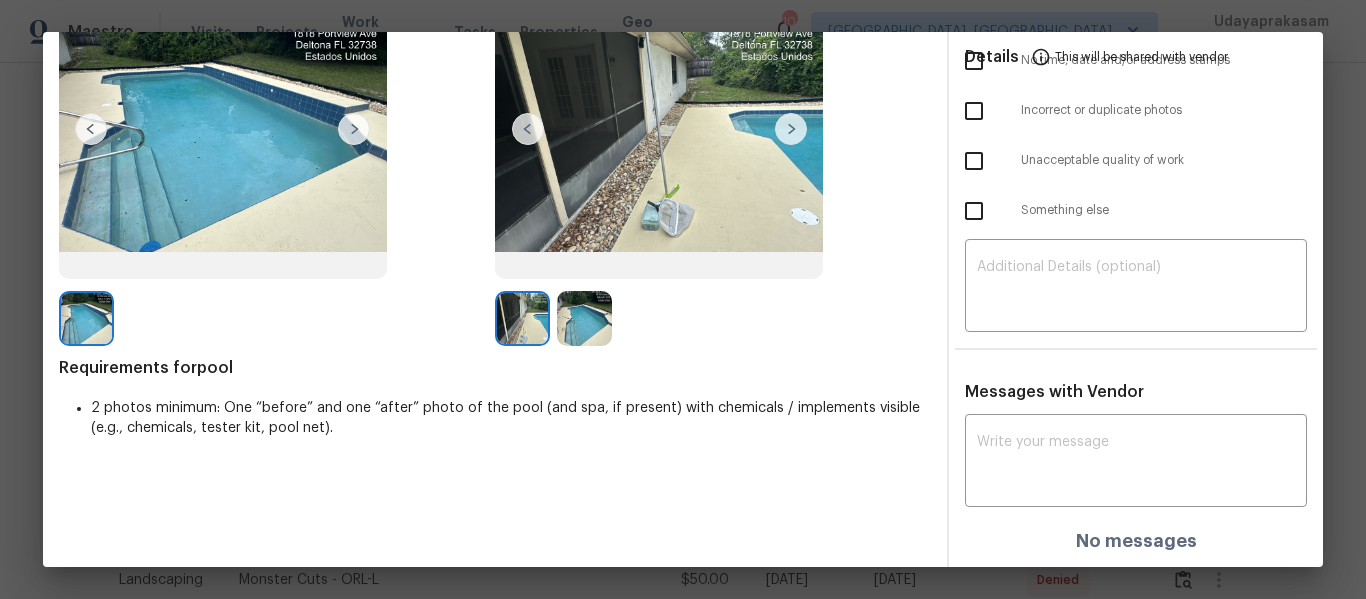 scroll, scrollTop: 0, scrollLeft: 0, axis: both 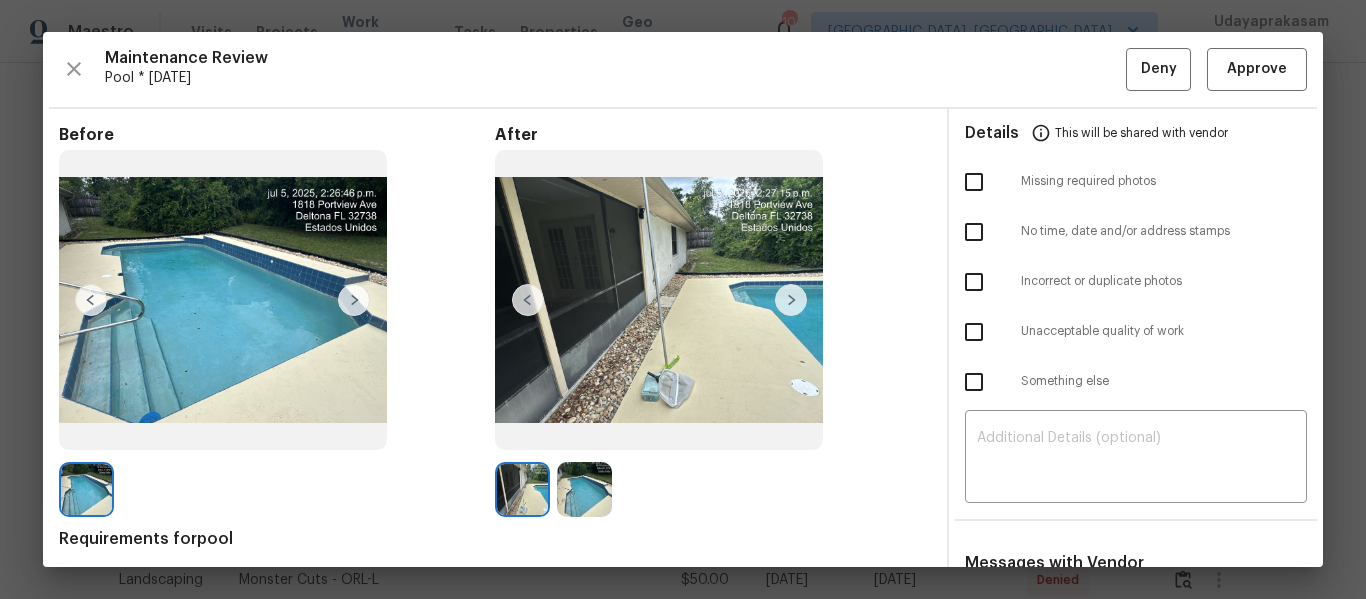 click at bounding box center (791, 300) 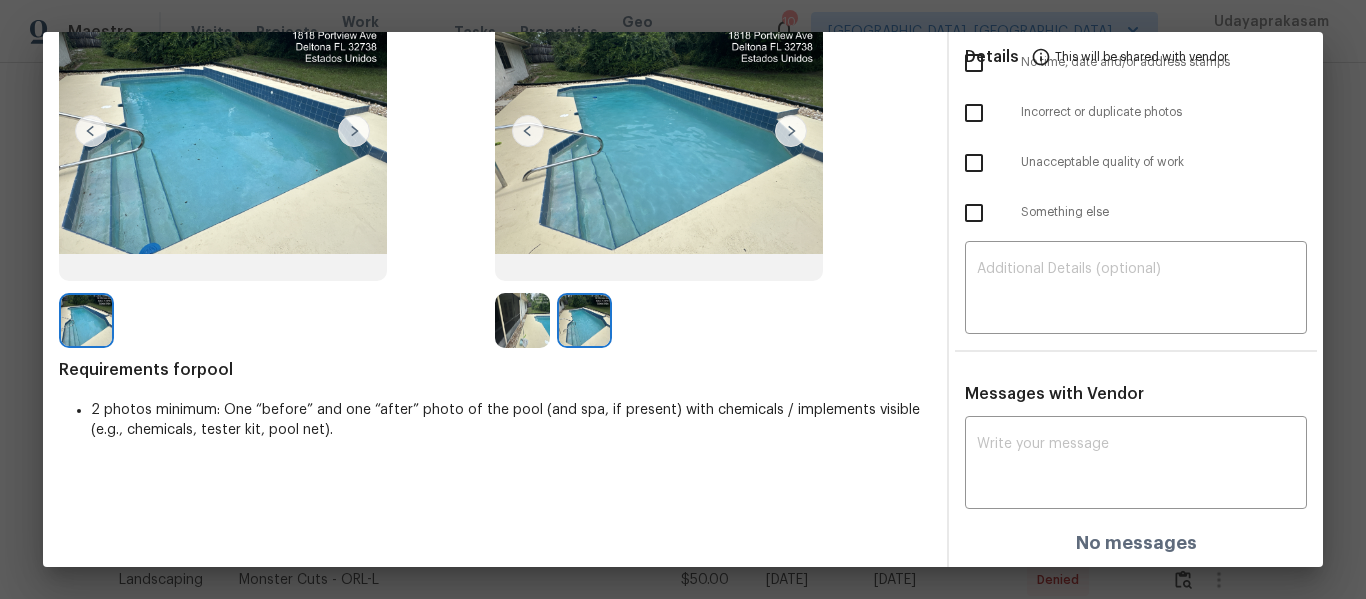 scroll, scrollTop: 171, scrollLeft: 0, axis: vertical 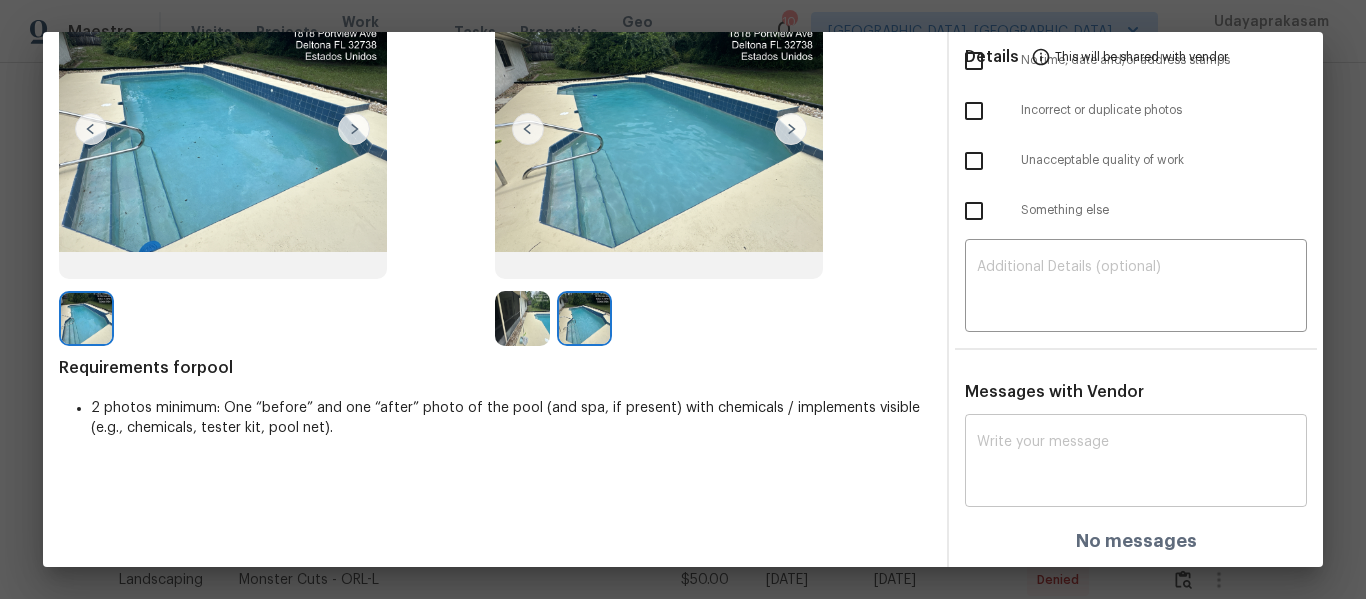 click at bounding box center (1136, 463) 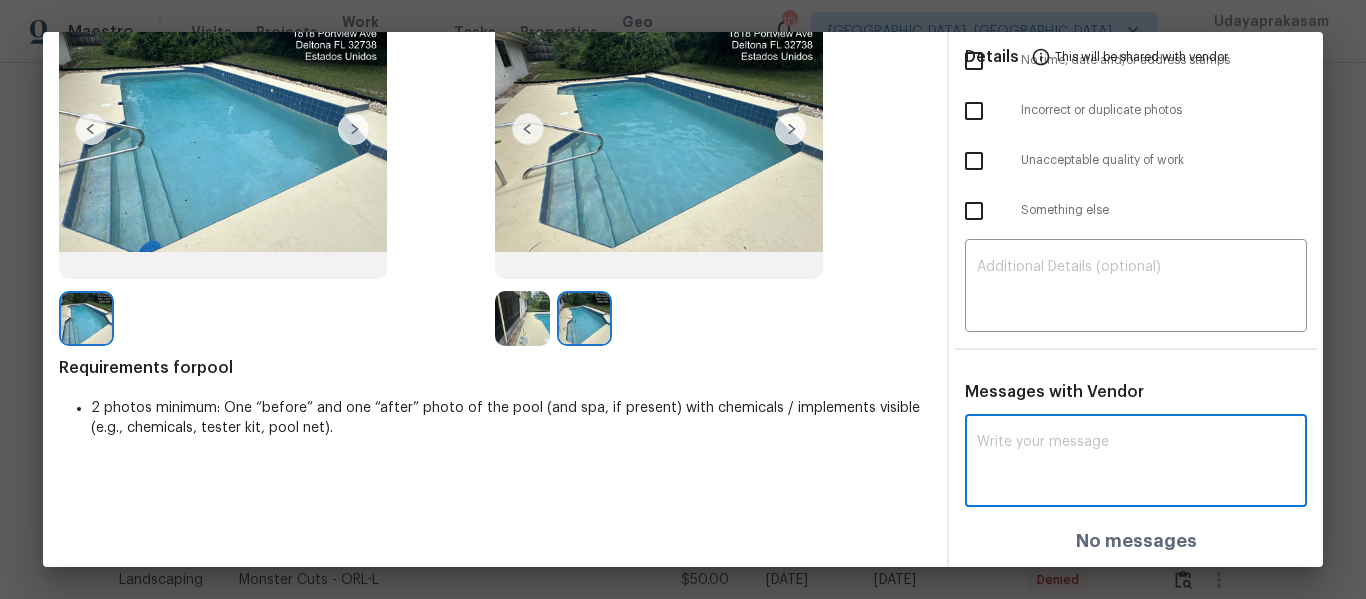 paste on "Maintenance Audit Team: Hello! Unfortunately, this pool visit completed on 07/11/2025 has been denied because we are missing the required photos for approval. For approval, please upload address sign photo only if the correct or missing photos were taken on the same day the visit was completed. If those photos are available, they must be uploaded within 48 hours of the original visit date. If the required photos were not taken on the day of the visit, the denial will remain in place. If you or your team need a refresher on the quality standards and requirements, please refer to the updated Standards of Work that have been distributed via email. Thank you!" 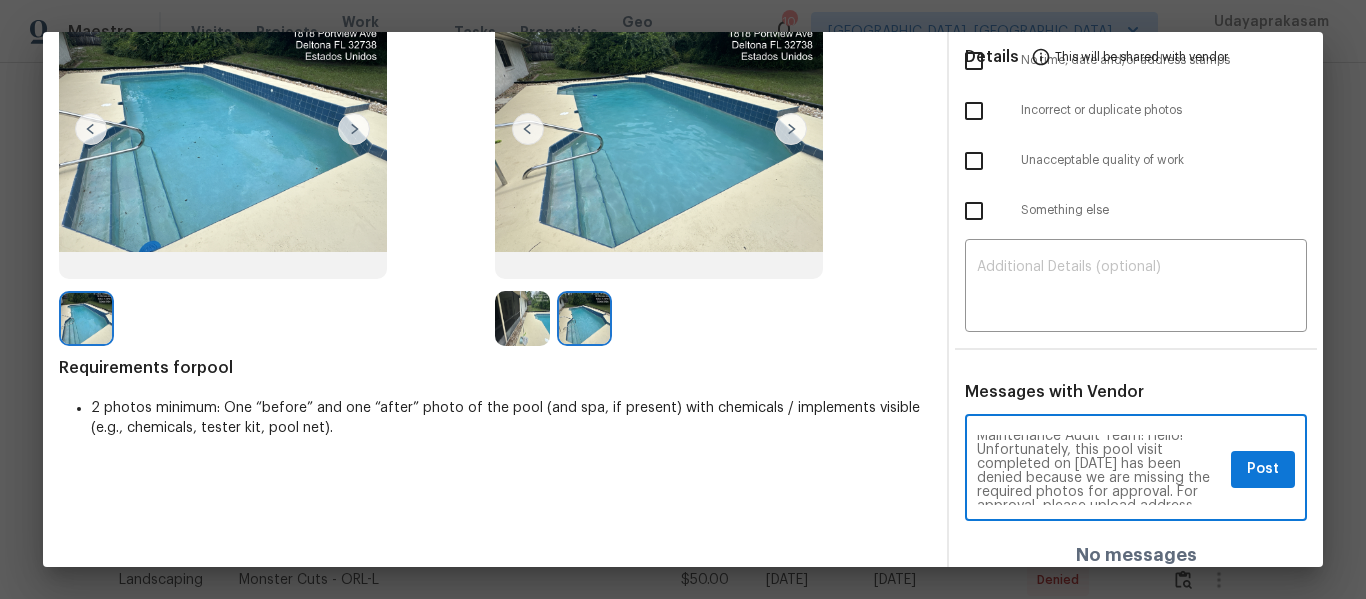 scroll, scrollTop: 0, scrollLeft: 0, axis: both 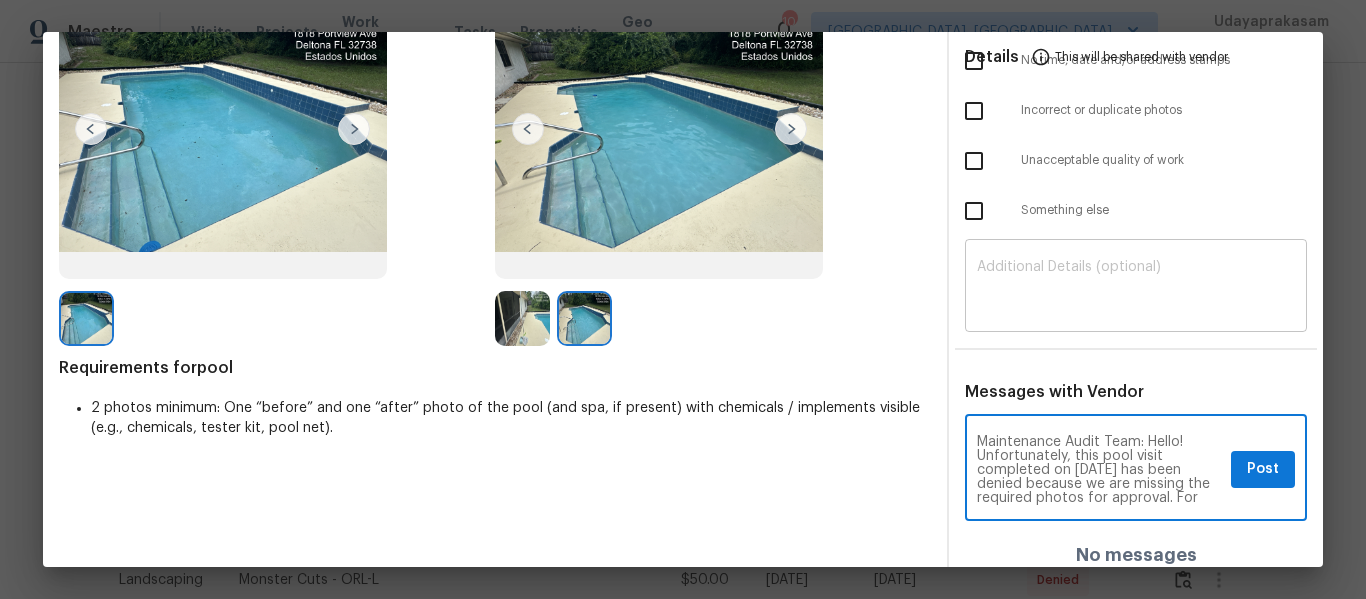 type on "Maintenance Audit Team: Hello! Unfortunately, this pool visit completed on 07/11/2025 has been denied because we are missing the required photos for approval. For approval, please upload address sign photo only if the correct or missing photos were taken on the same day the visit was completed. If those photos are available, they must be uploaded within 48 hours of the original visit date. If the required photos were not taken on the day of the visit, the denial will remain in place. If you or your team need a refresher on the quality standards and requirements, please refer to the updated Standards of Work that have been distributed via email. Thank you!" 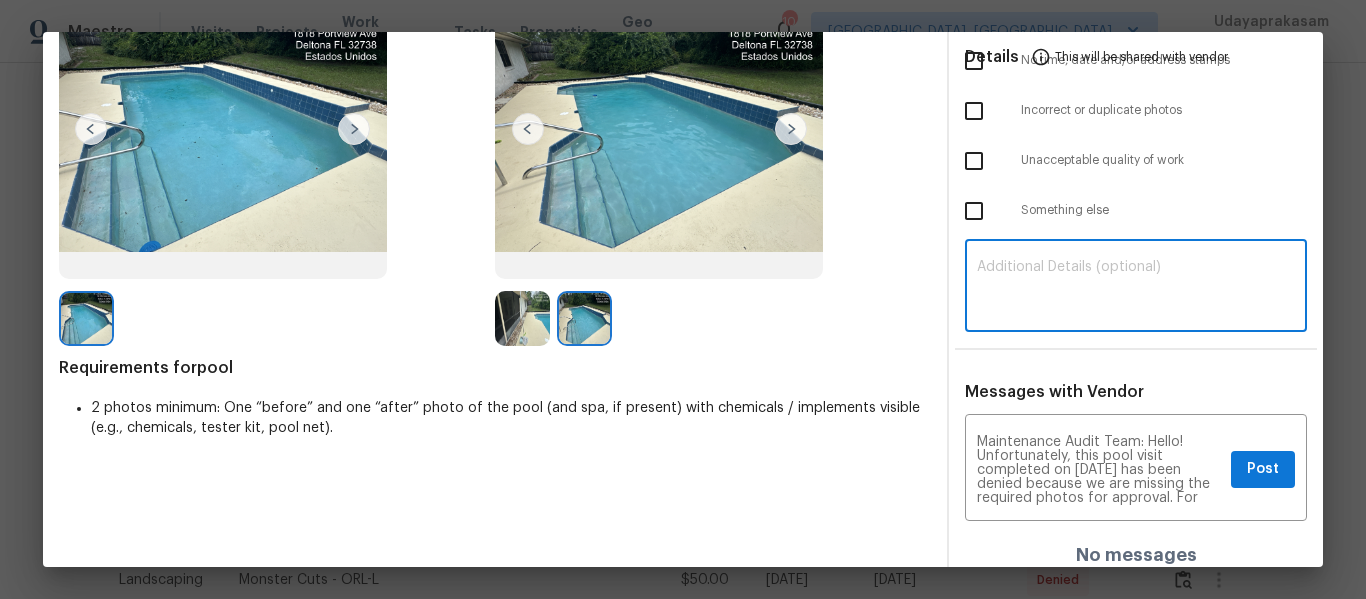 click at bounding box center (1136, 288) 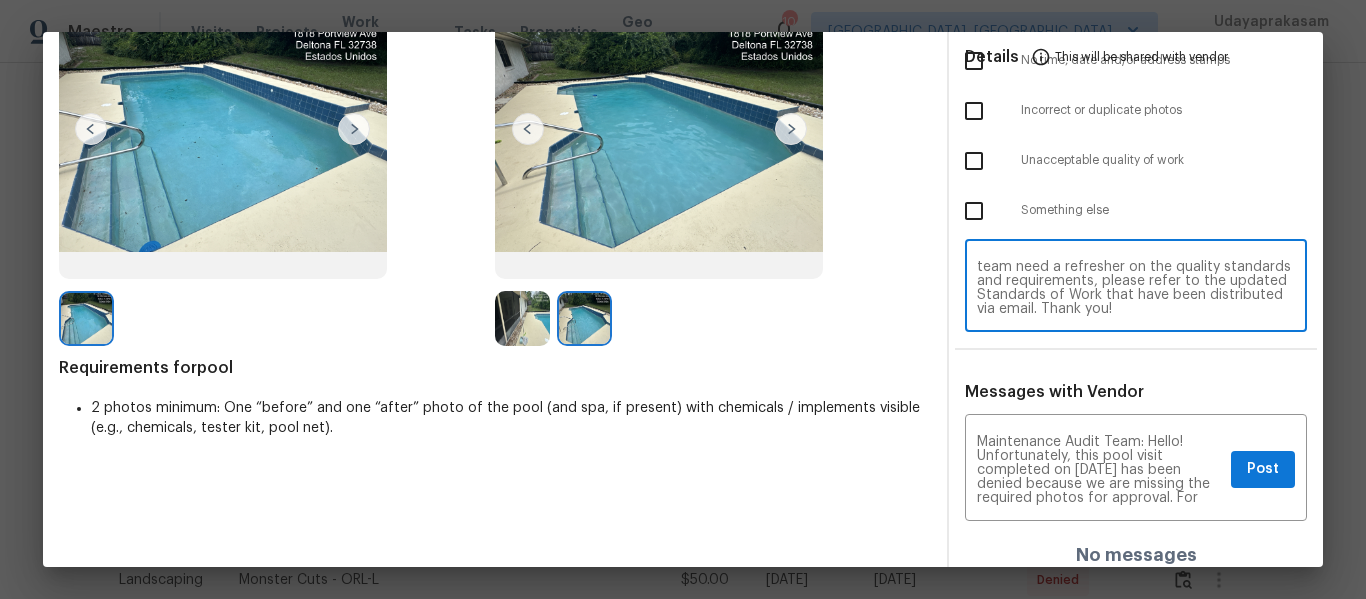 scroll, scrollTop: 0, scrollLeft: 0, axis: both 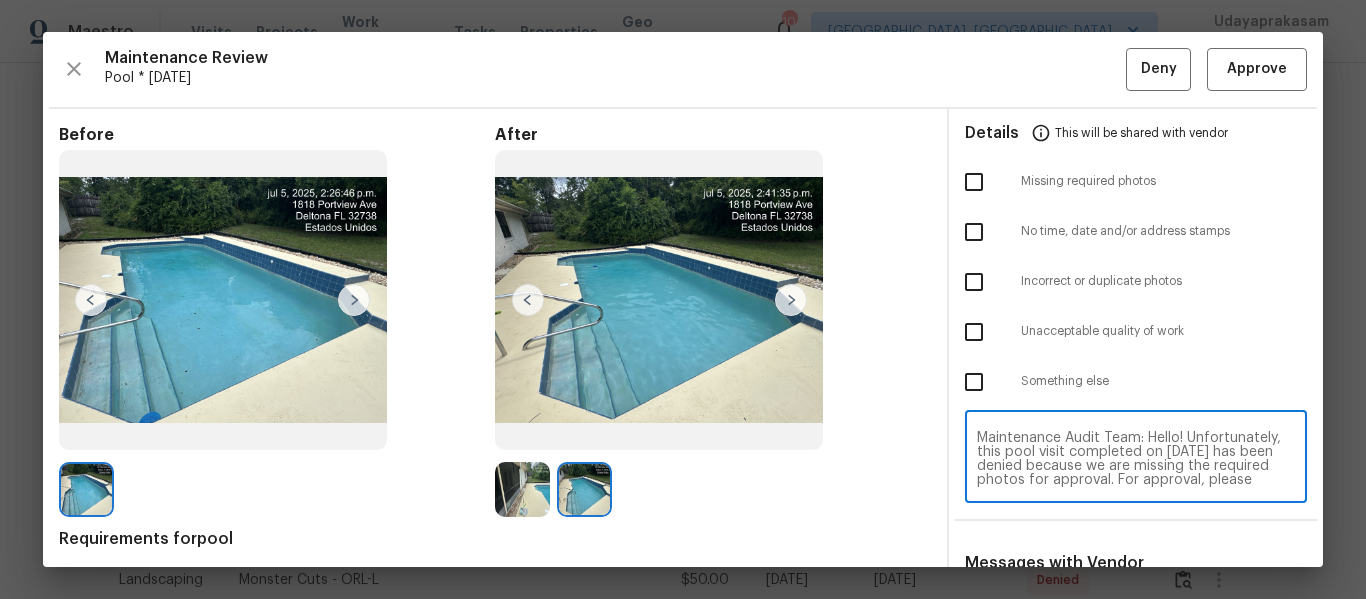 type on "Maintenance Audit Team: Hello! Unfortunately, this pool visit completed on 07/11/2025 has been denied because we are missing the required photos for approval. For approval, please upload address sign photo only if the correct or missing photos were taken on the same day the visit was completed. If those photos are available, they must be uploaded within 48 hours of the original visit date. If the required photos were not taken on the day of the visit, the denial will remain in place. If you or your team need a refresher on the quality standards and requirements, please refer to the updated Standards of Work that have been distributed via email. Thank you!" 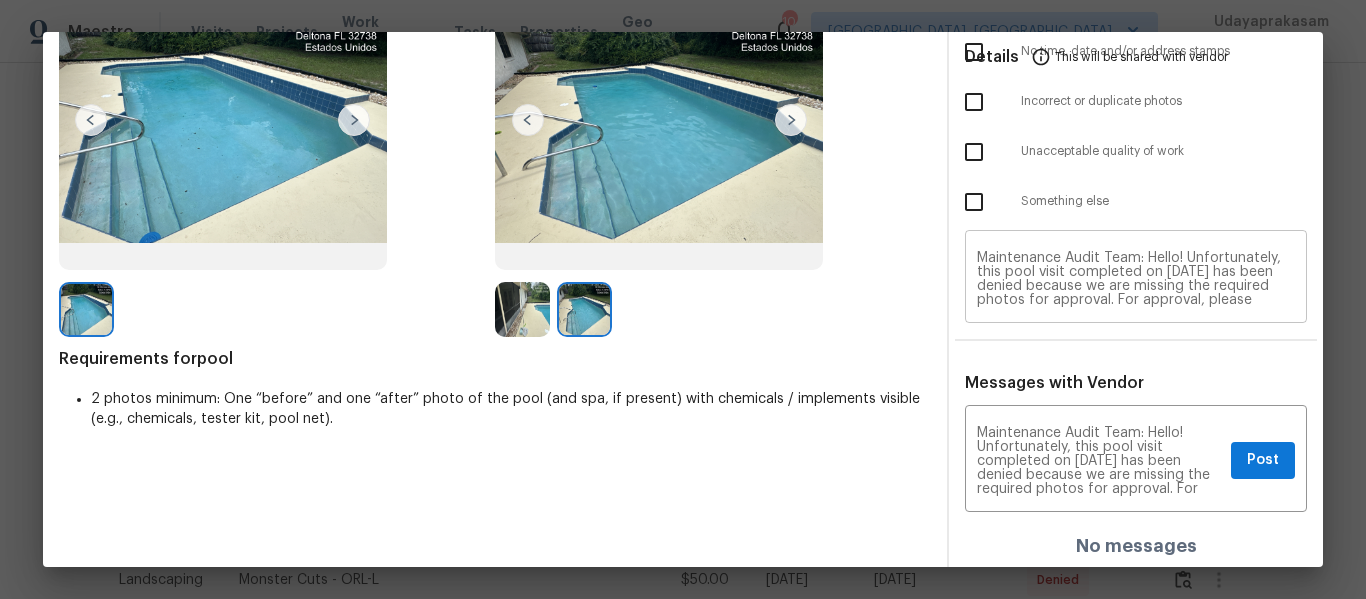 scroll, scrollTop: 185, scrollLeft: 0, axis: vertical 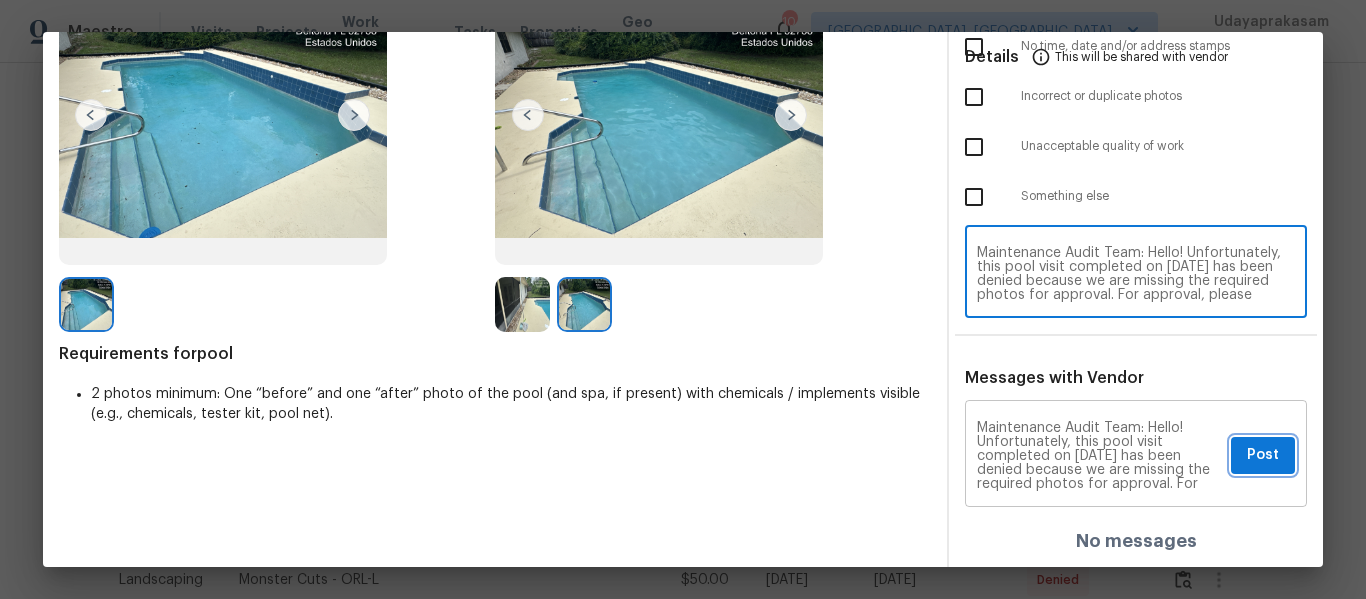 click on "Post" at bounding box center [1263, 455] 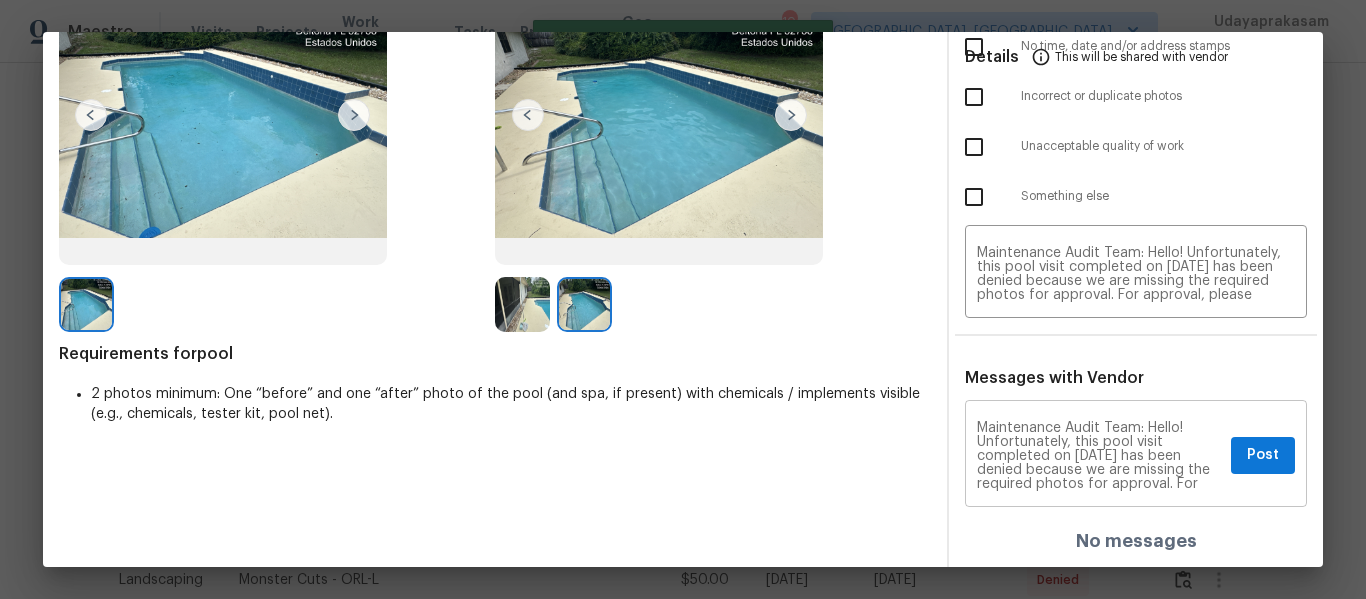 type 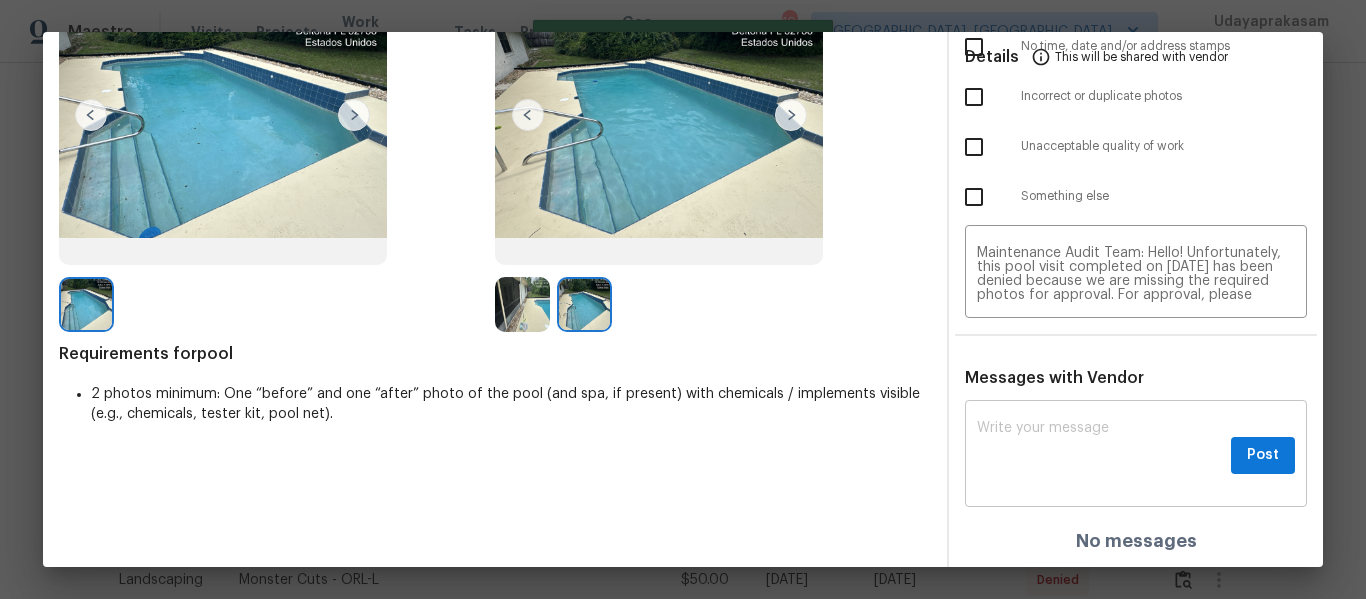 scroll, scrollTop: 0, scrollLeft: 0, axis: both 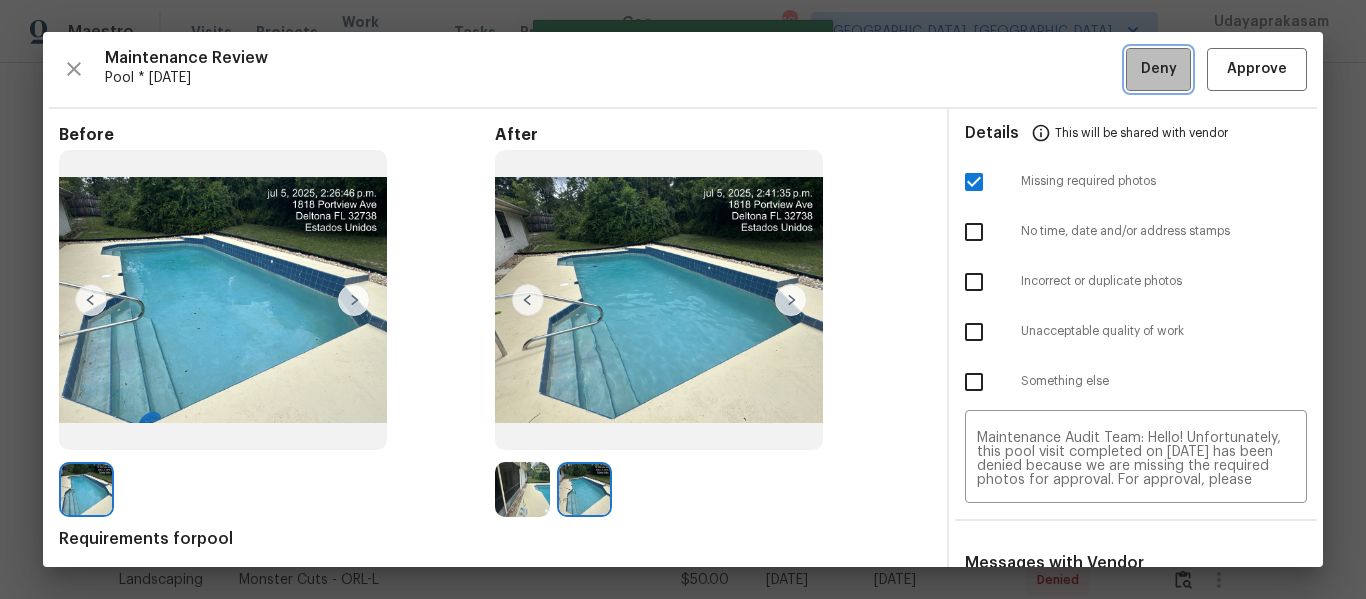 click on "Deny" at bounding box center (1158, 69) 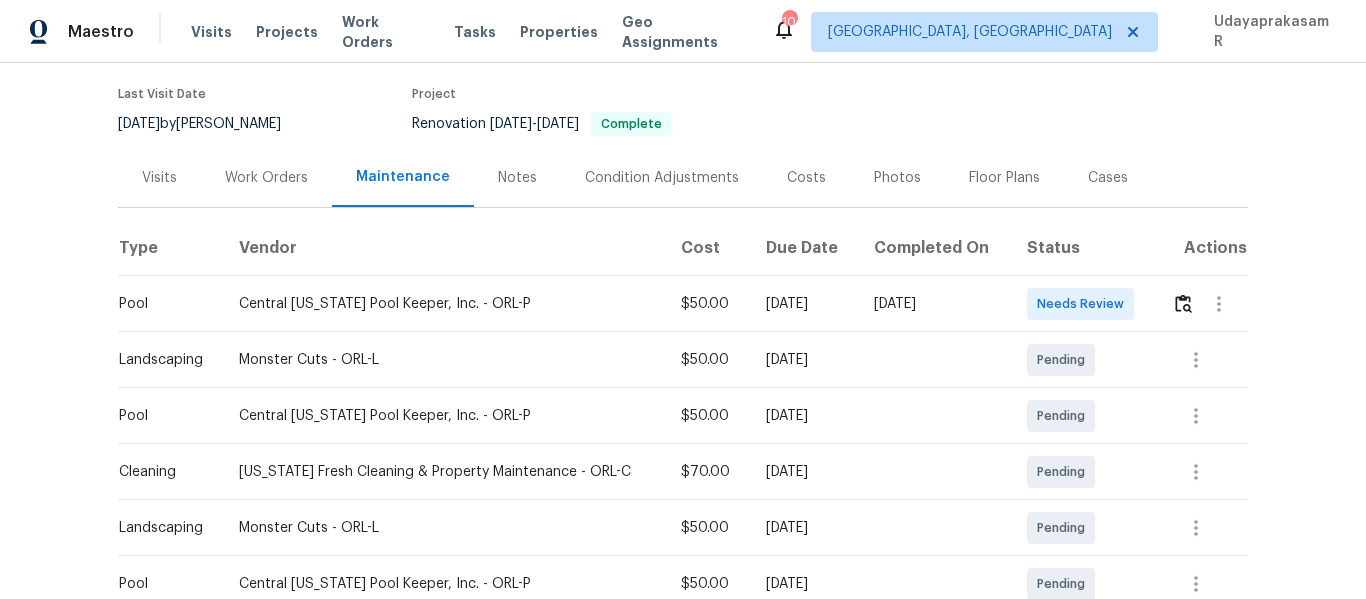 scroll, scrollTop: 107, scrollLeft: 0, axis: vertical 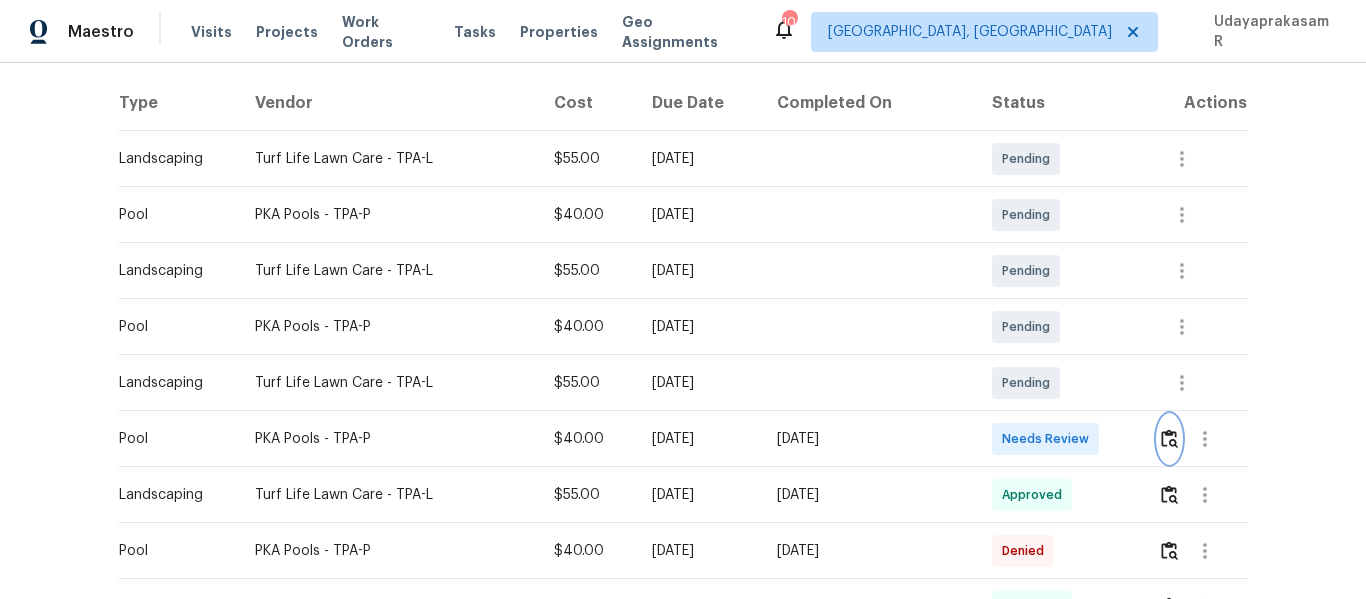 click at bounding box center [1169, 438] 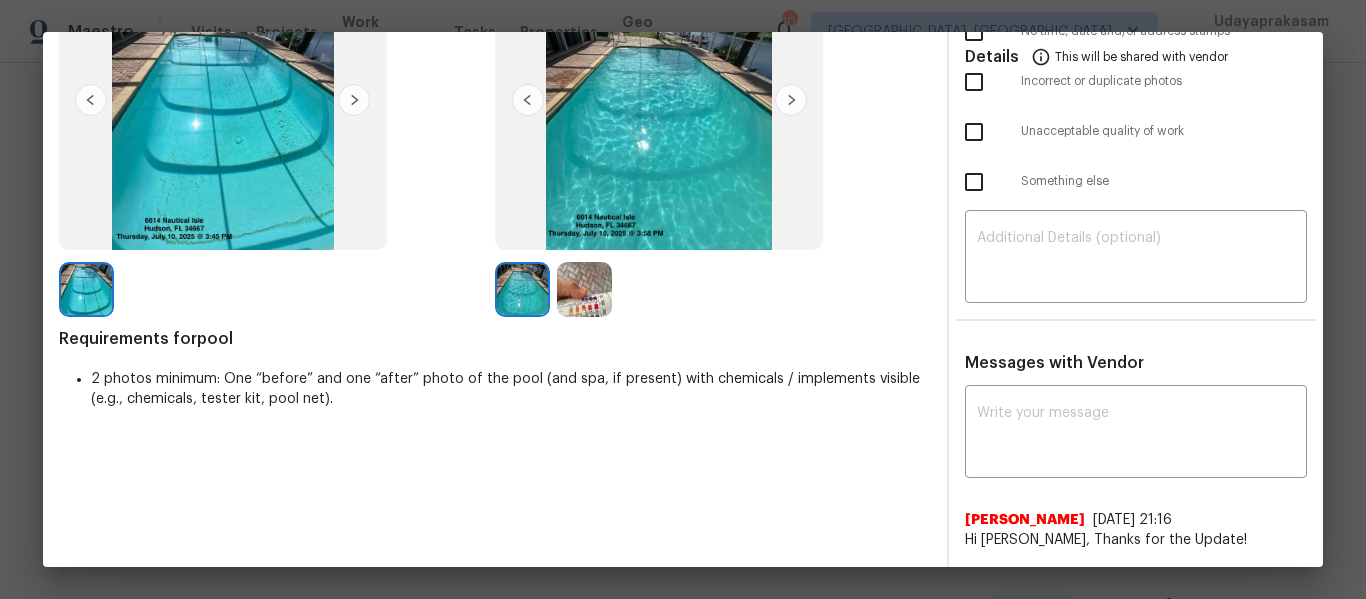 scroll, scrollTop: 0, scrollLeft: 0, axis: both 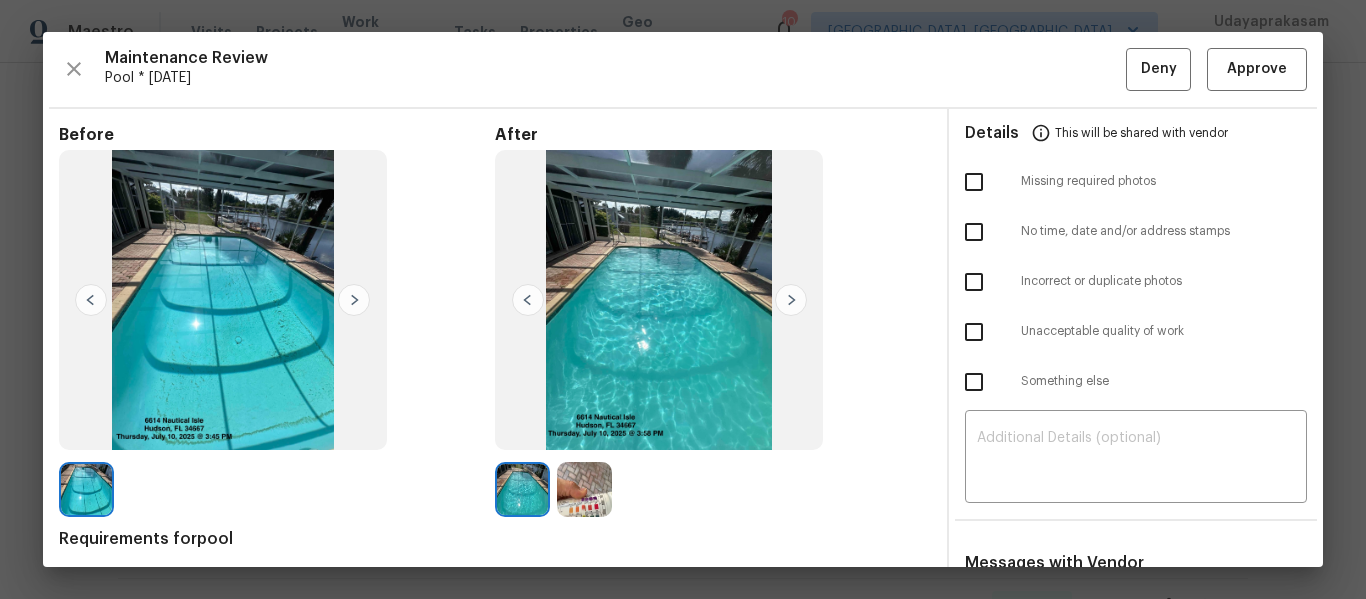 click at bounding box center [974, 182] 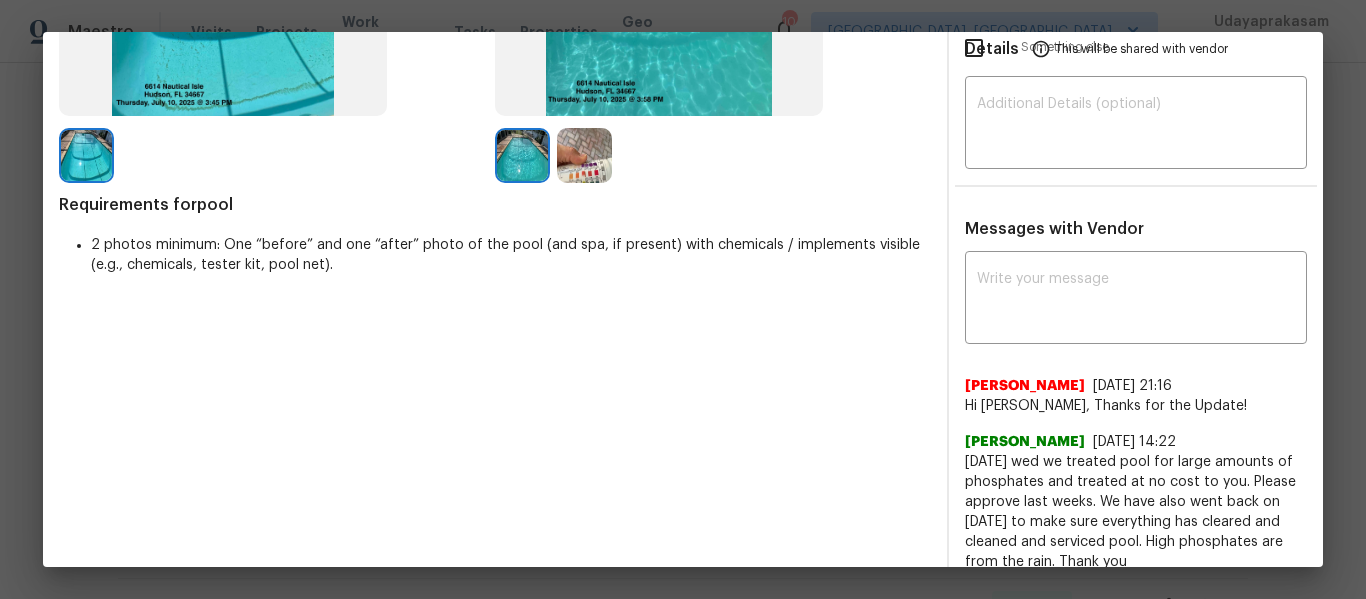 scroll, scrollTop: 400, scrollLeft: 0, axis: vertical 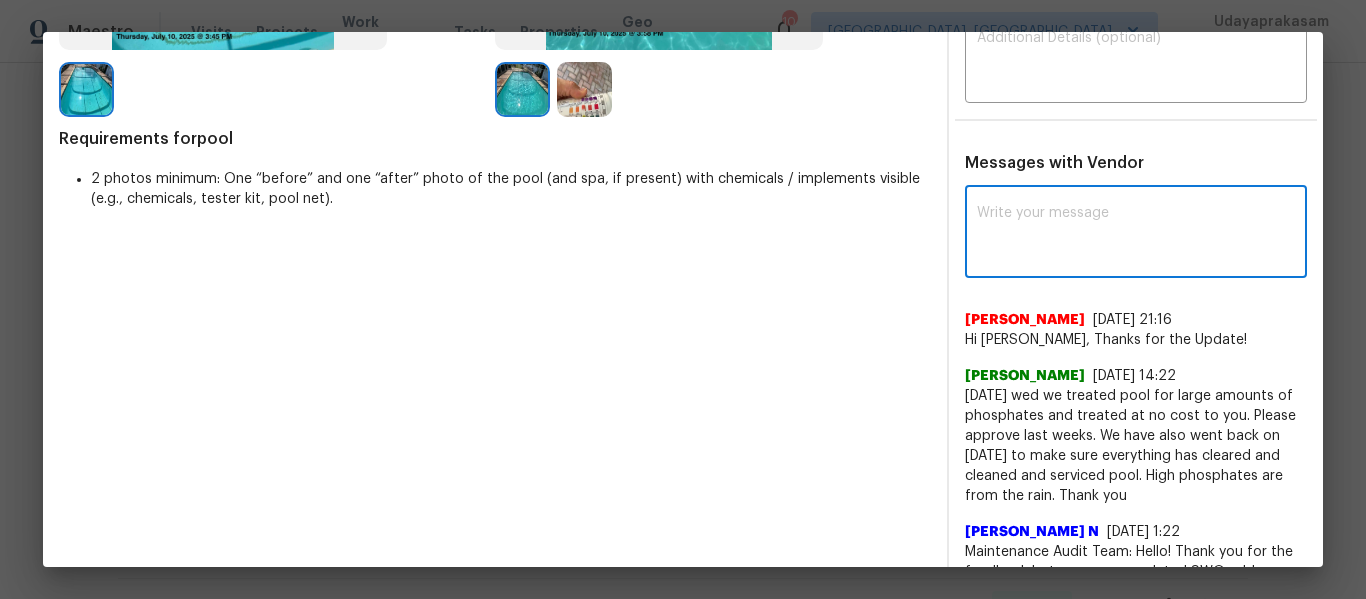 click at bounding box center [1136, 234] 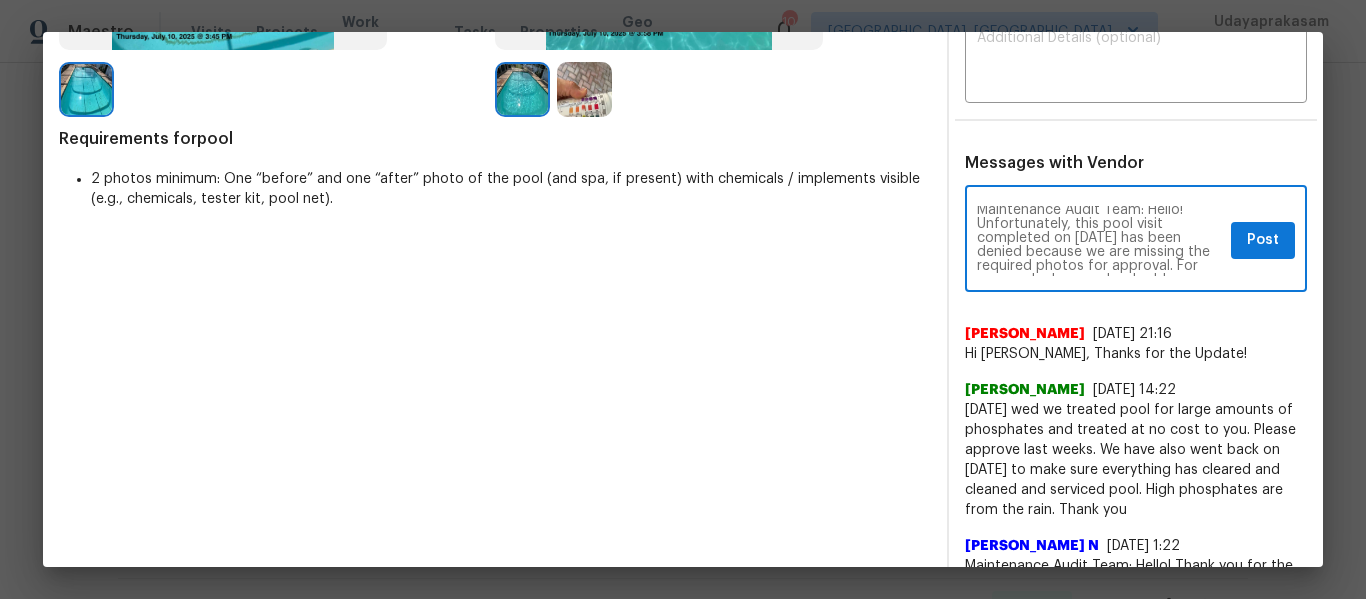 scroll, scrollTop: 0, scrollLeft: 0, axis: both 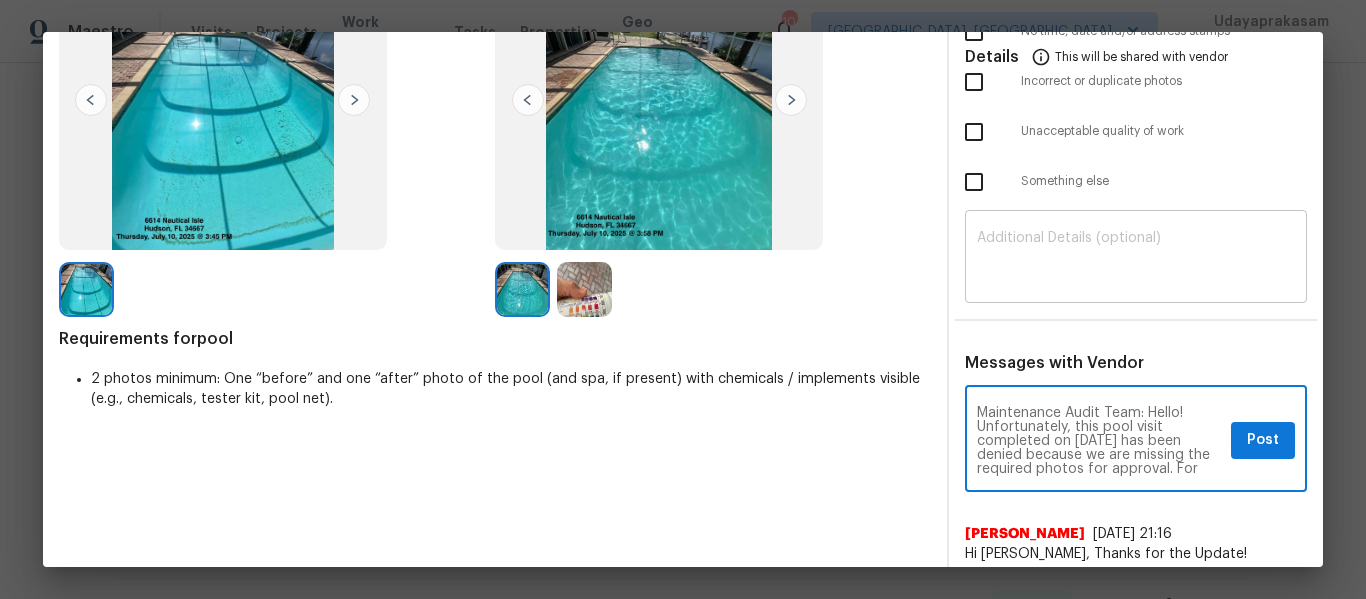 type on "Maintenance Audit Team: Hello! Unfortunately, this pool visit completed on 07/11/2025 has been denied because we are missing the required photos for approval. For approval, please upload address sign photo only if the correct or missing photos were taken on the same day the visit was completed. If those photos are available, they must be uploaded within 48 hours of the original visit date. If the required photos were not taken on the day of the visit, the denial will remain in place. If you or your team need a refresher on the quality standards and requirements, please refer to the updated Standards of Work that have been distributed via email. Thank you!" 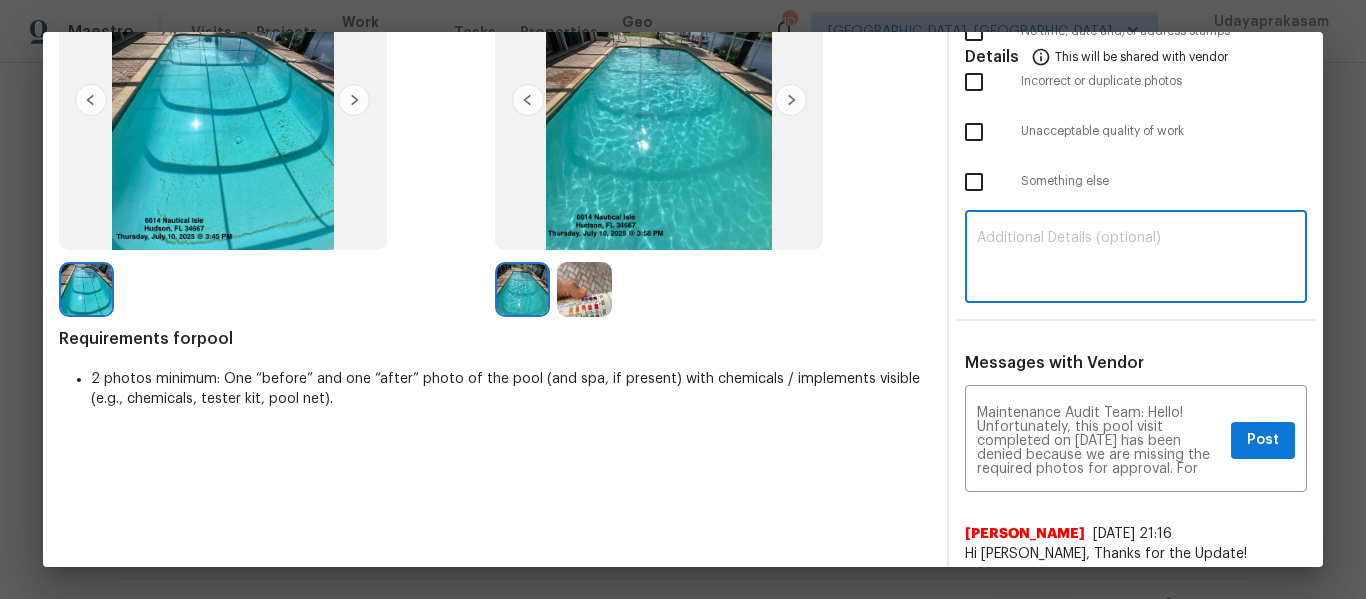 paste on "Maintenance Audit Team: Hello! Unfortunately, this pool visit completed on 07/11/2025 has been denied because we are missing the required photos for approval. For approval, please upload address sign photo only if the correct or missing photos were taken on the same day the visit was completed. If those photos are available, they must be uploaded within 48 hours of the original visit date. If the required photos were not taken on the day of the visit, the denial will remain in place. If you or your team need a refresher on the quality standards and requirements, please refer to the updated Standards of Work that have been distributed via email. Thank you!" 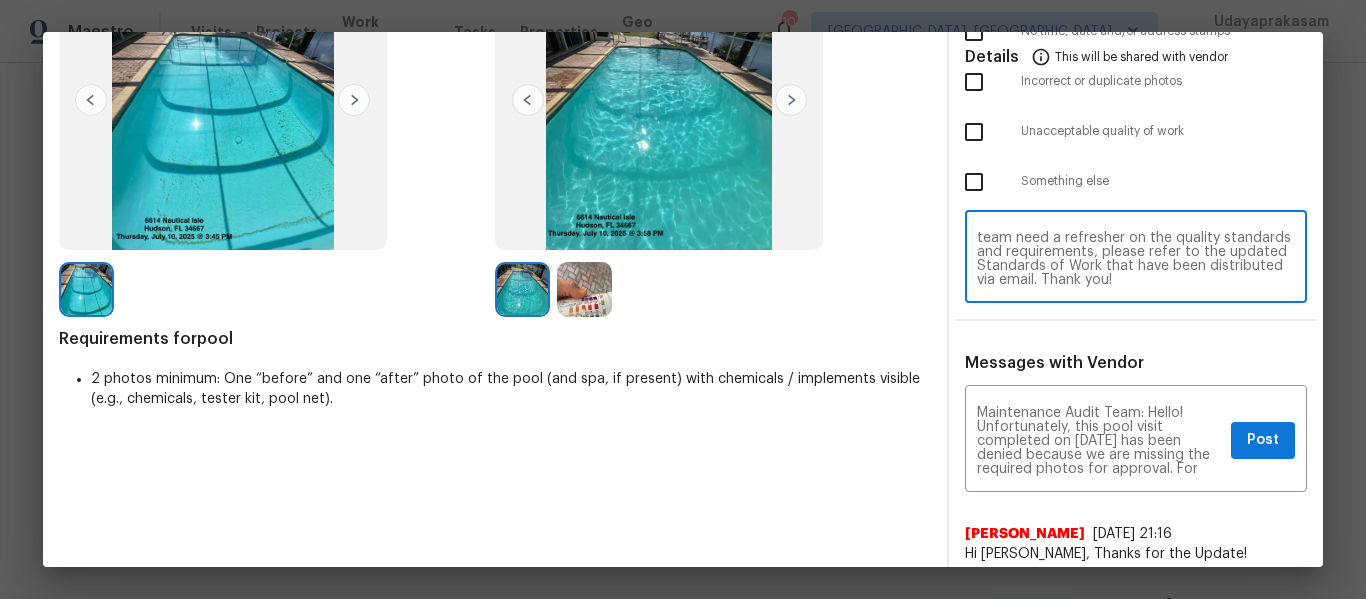 scroll, scrollTop: 0, scrollLeft: 0, axis: both 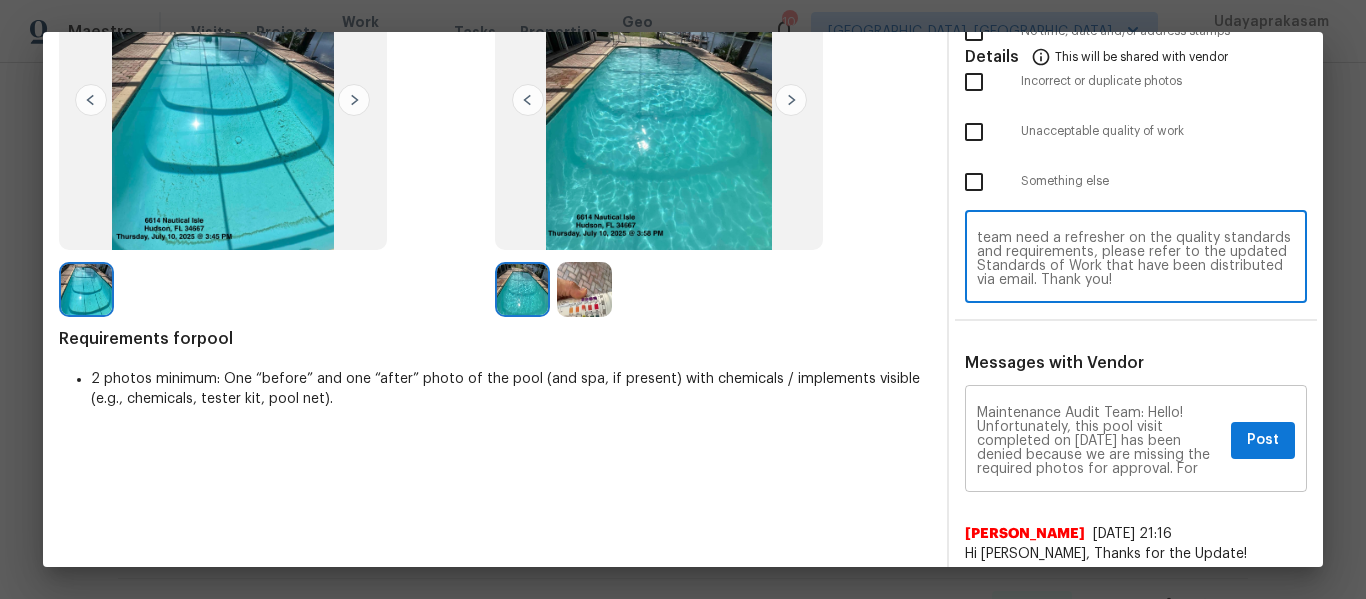 type on "Maintenance Audit Team: Hello! Unfortunately, this pool visit completed on 07/11/2025 has been denied because we are missing the required photos for approval. For approval, please upload address sign photo only if the correct or missing photos were taken on the same day the visit was completed. If those photos are available, they must be uploaded within 48 hours of the original visit date. If the required photos were not taken on the day of the visit, the denial will remain in place. If you or your team need a refresher on the quality standards and requirements, please refer to the updated Standards of Work that have been distributed via email. Thank you!" 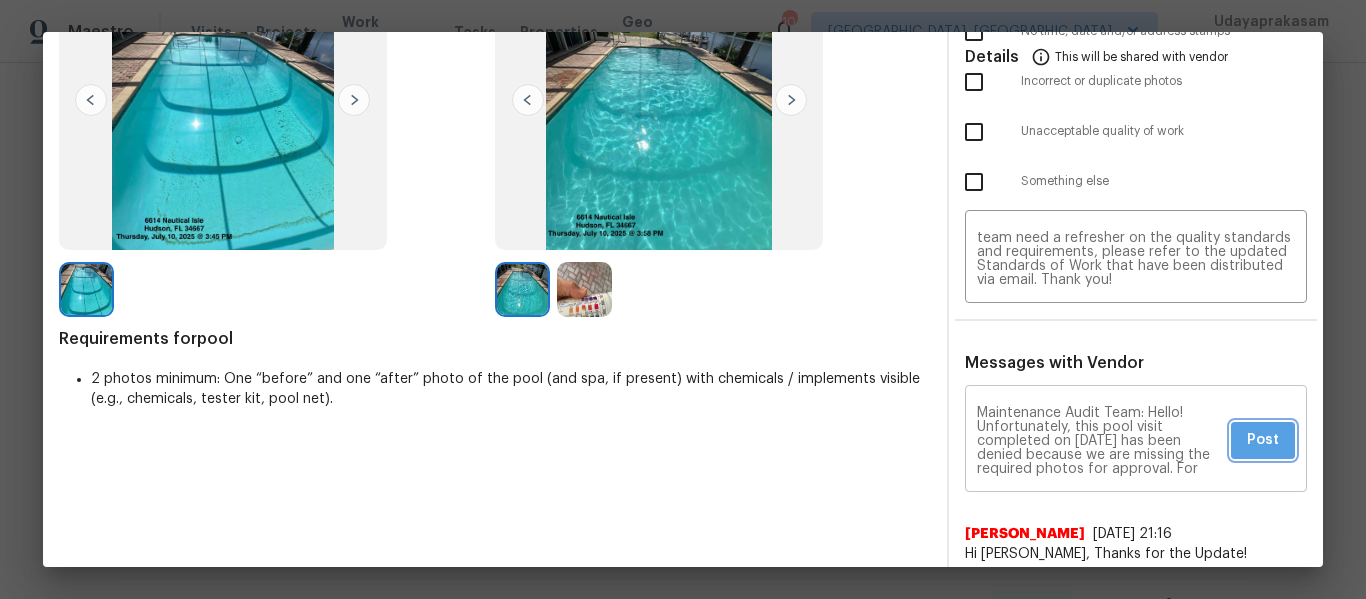 click on "Post" at bounding box center (1263, 440) 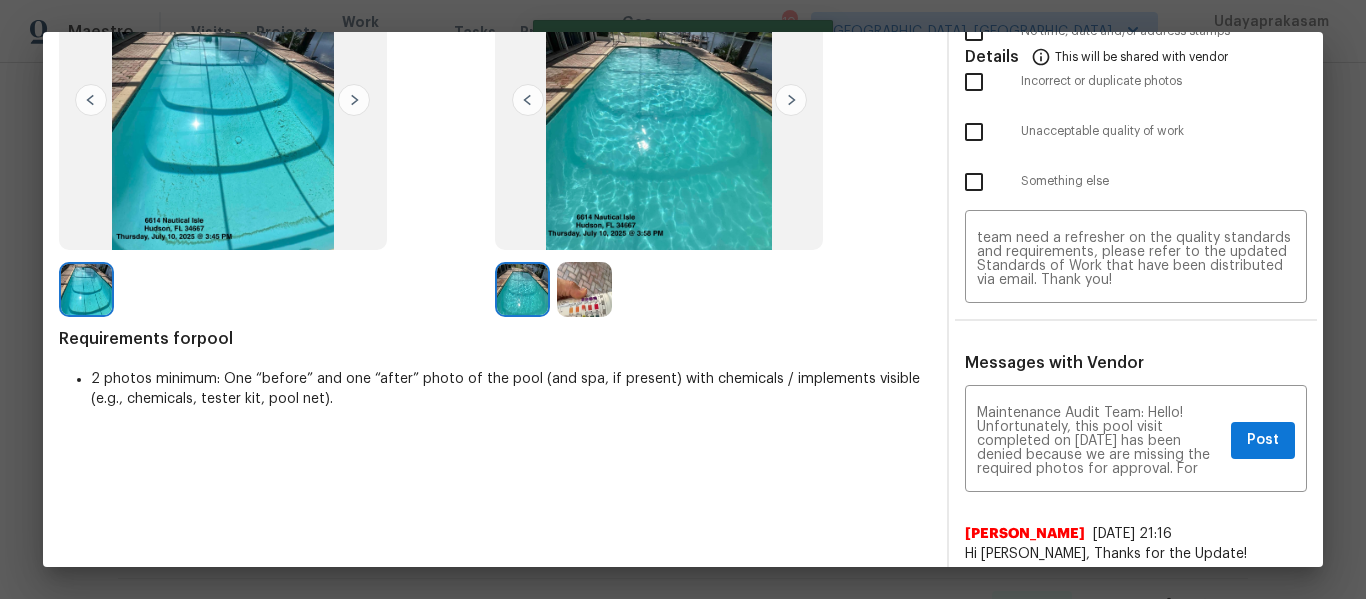 type 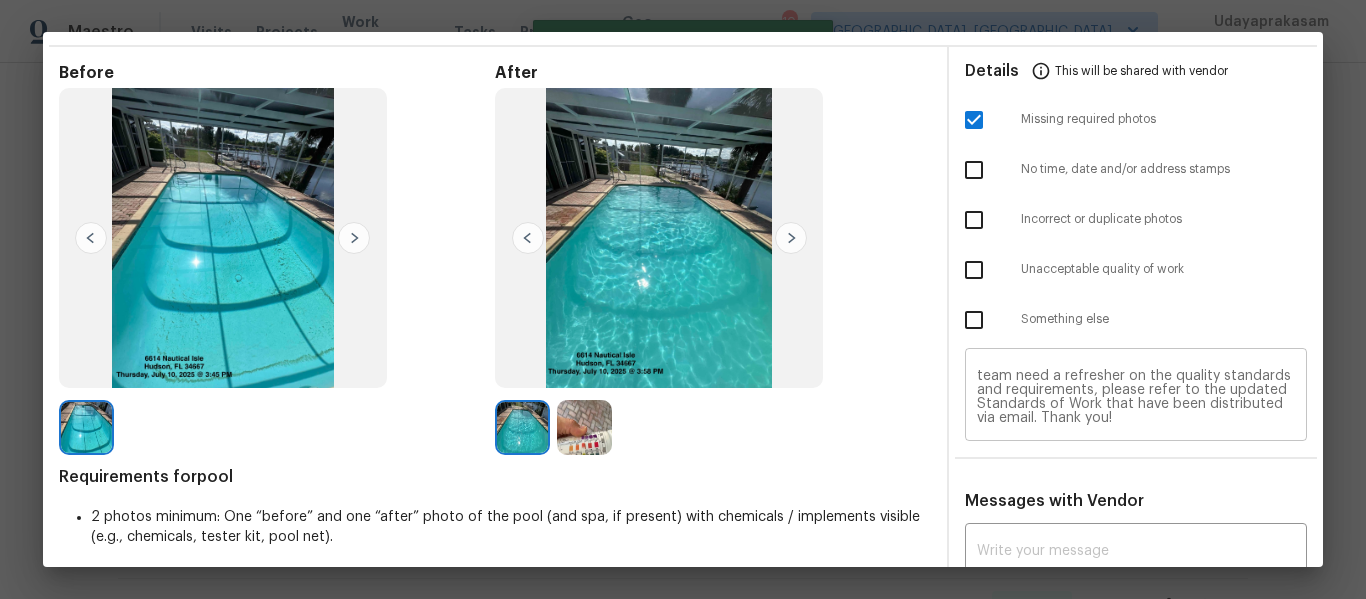 scroll, scrollTop: 0, scrollLeft: 0, axis: both 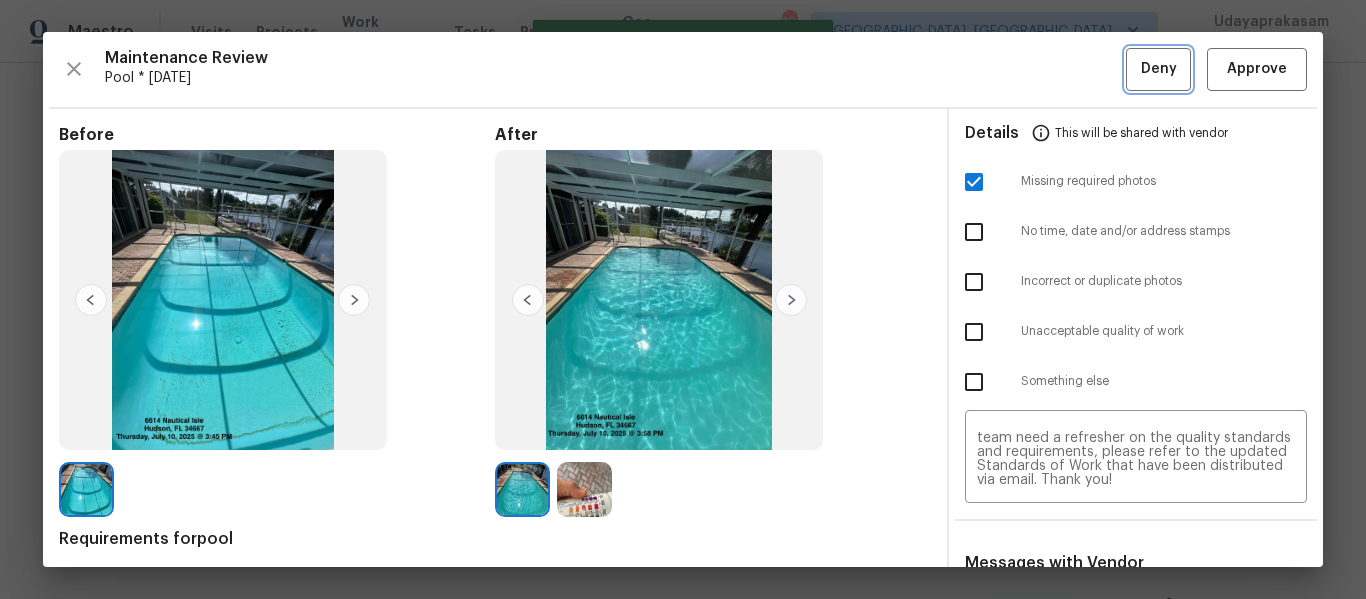 click on "Deny" at bounding box center (1158, 69) 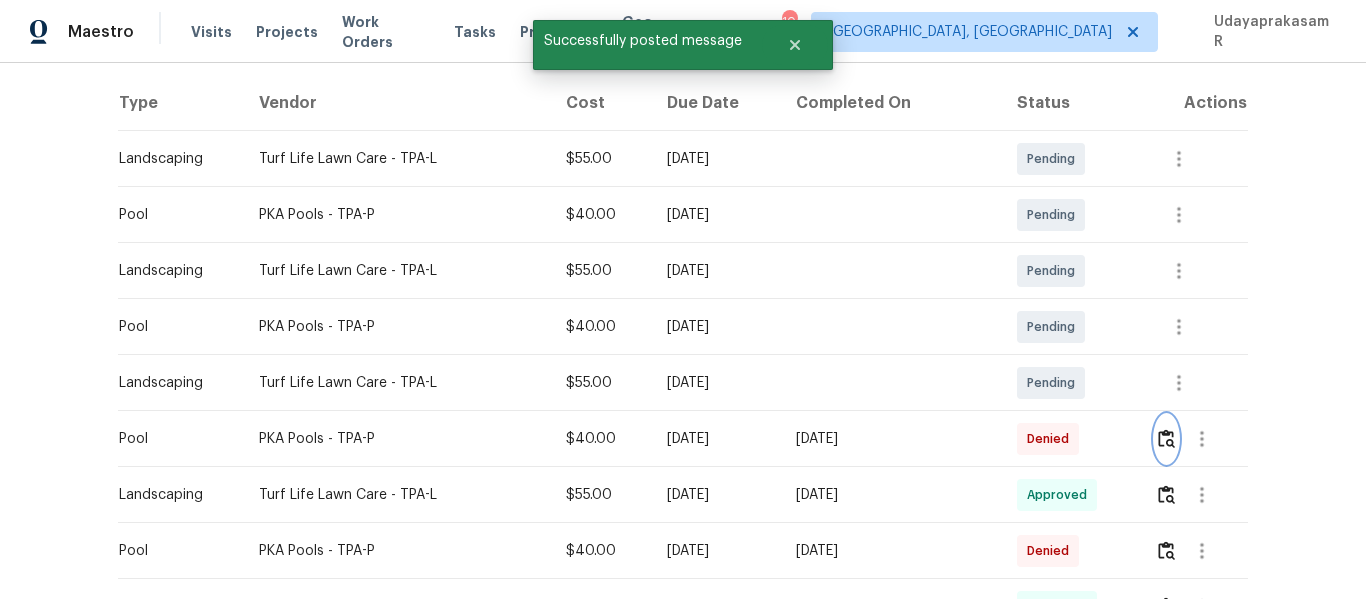 scroll, scrollTop: 0, scrollLeft: 0, axis: both 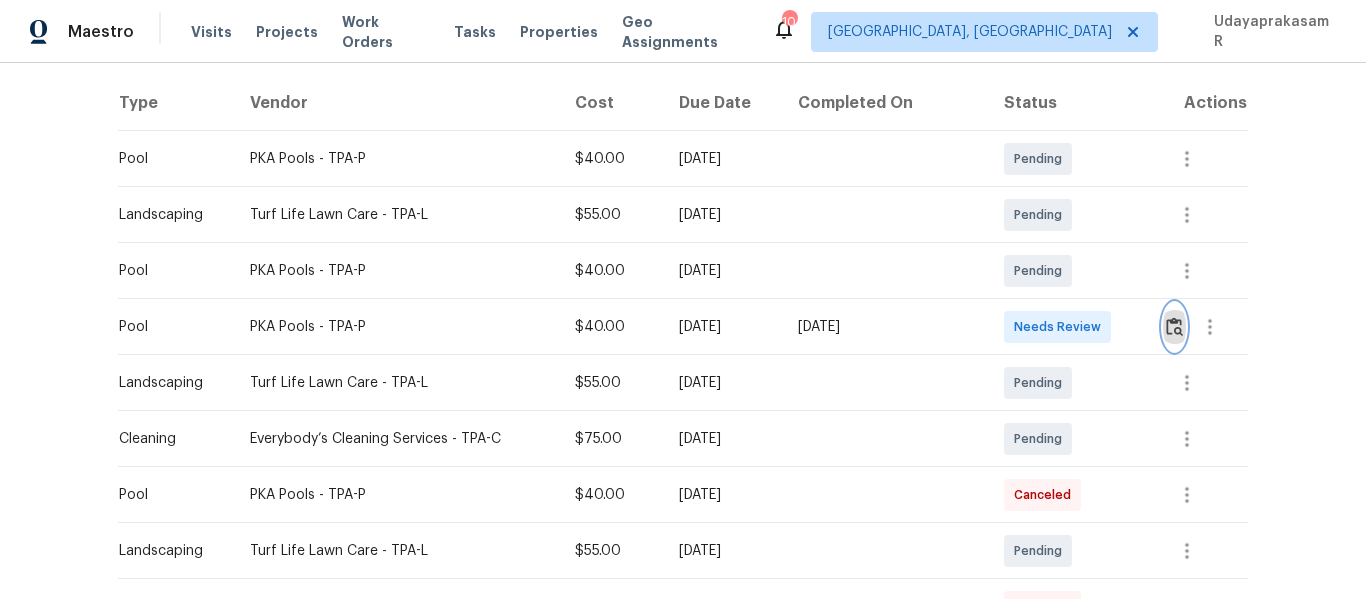 click at bounding box center [1174, 326] 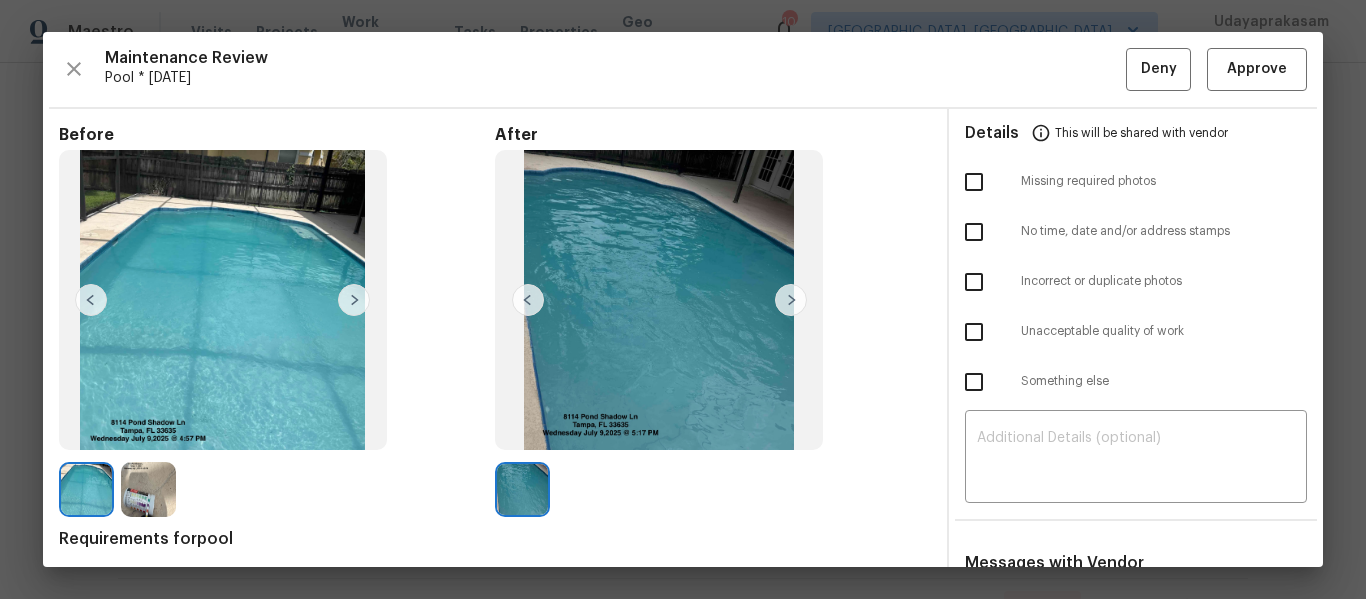 click at bounding box center (974, 182) 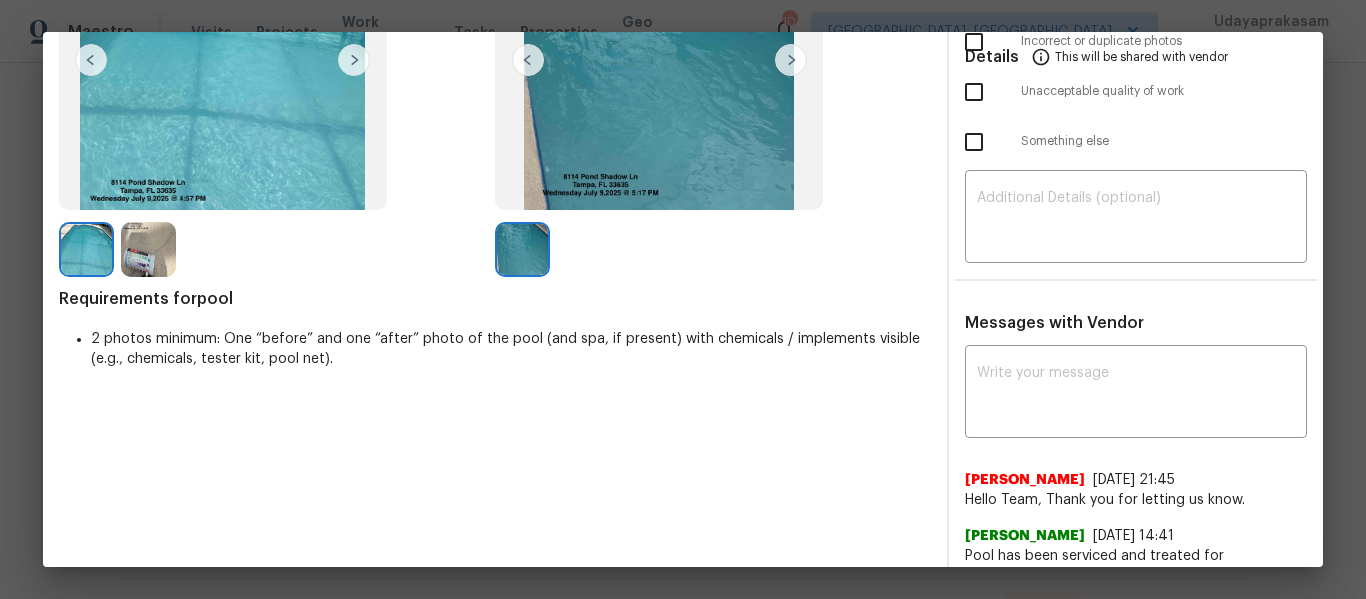 scroll, scrollTop: 255, scrollLeft: 0, axis: vertical 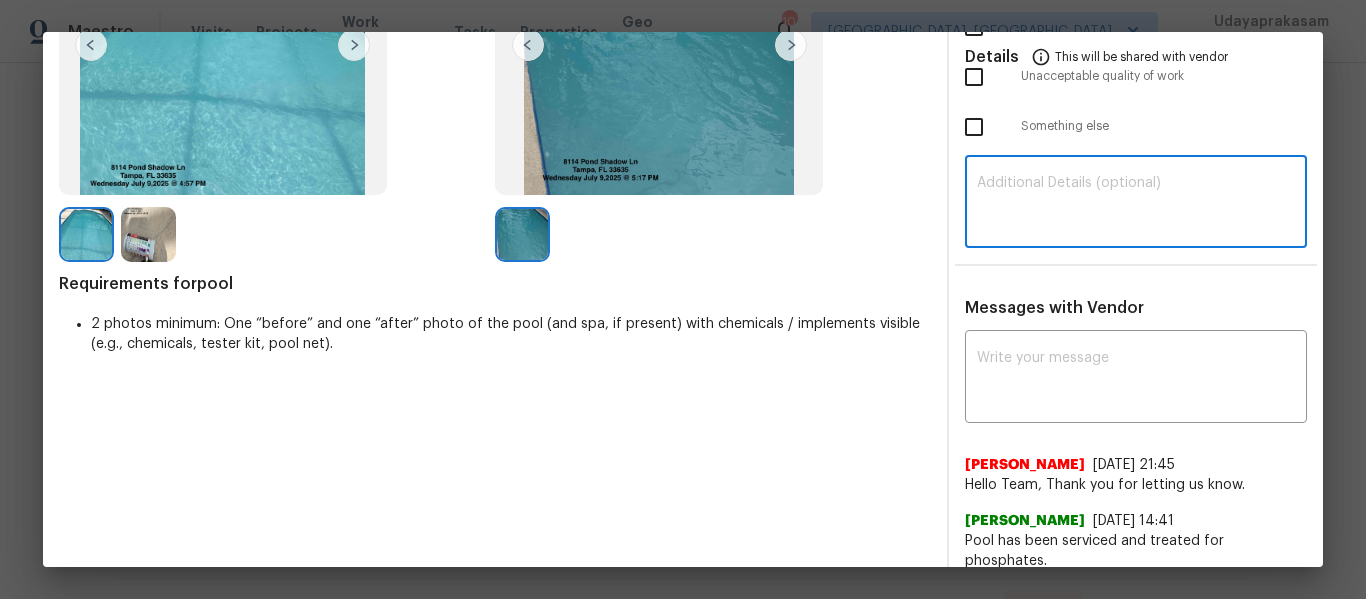 click at bounding box center [1136, 204] 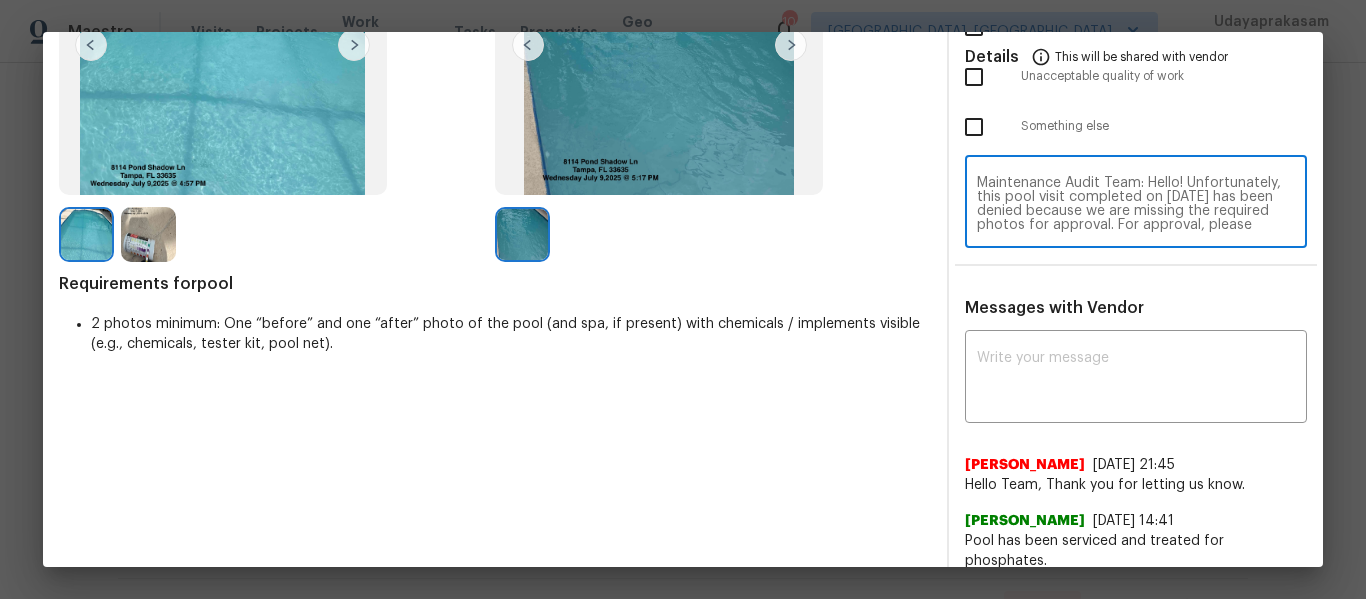 scroll, scrollTop: 168, scrollLeft: 0, axis: vertical 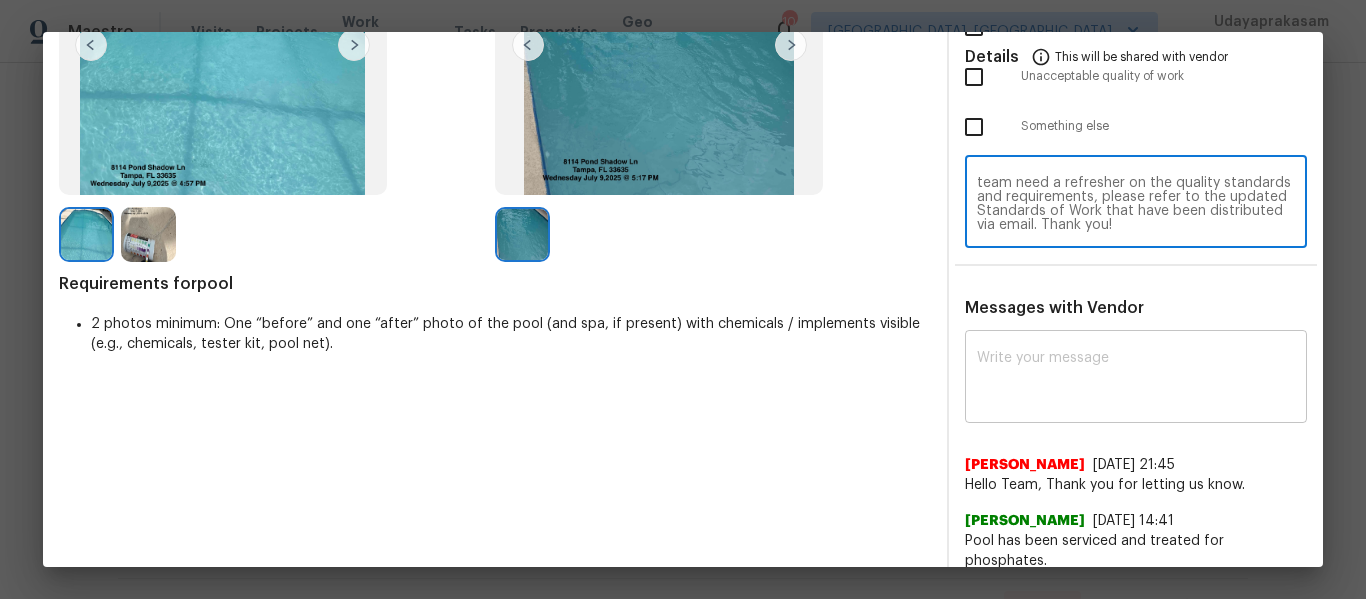 type on "Maintenance Audit Team: Hello! Unfortunately, this pool visit completed on 07/11/2025 has been denied because we are missing the required photos for approval. For approval, please upload address sign photo only if the correct or missing photos were taken on the same day the visit was completed. If those photos are available, they must be uploaded within 48 hours of the original visit date. If the required photos were not taken on the day of the visit, the denial will remain in place. If you or your team need a refresher on the quality standards and requirements, please refer to the updated Standards of Work that have been distributed via email. Thank you!" 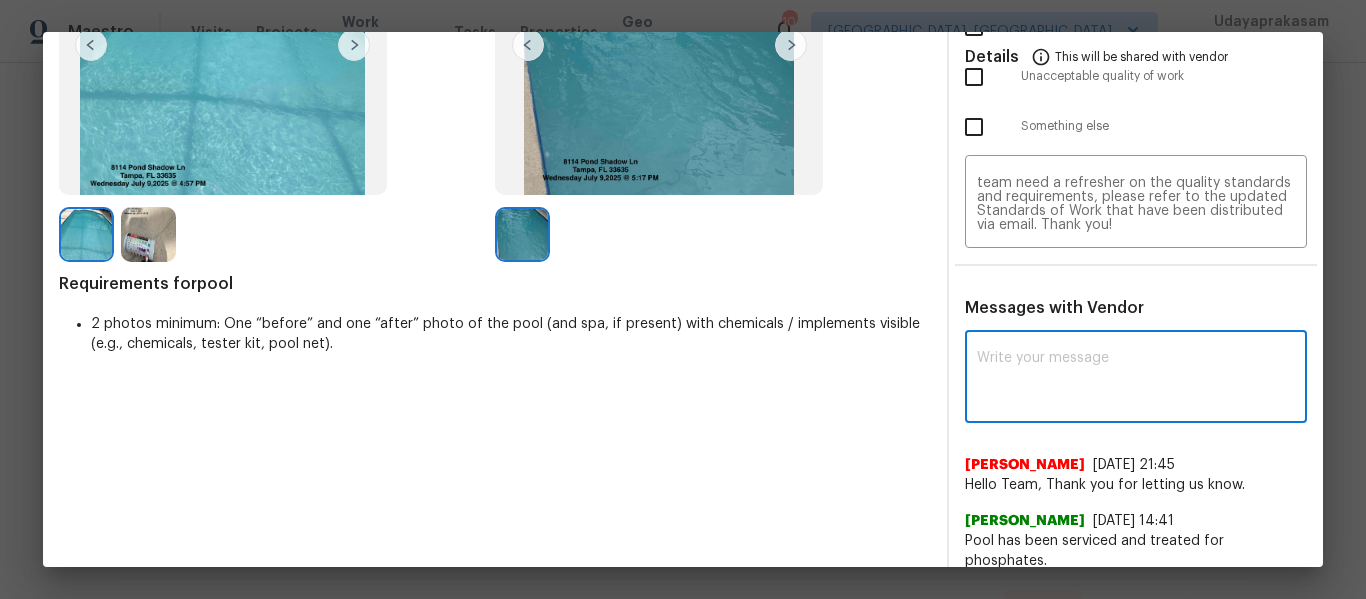 click at bounding box center [1136, 379] 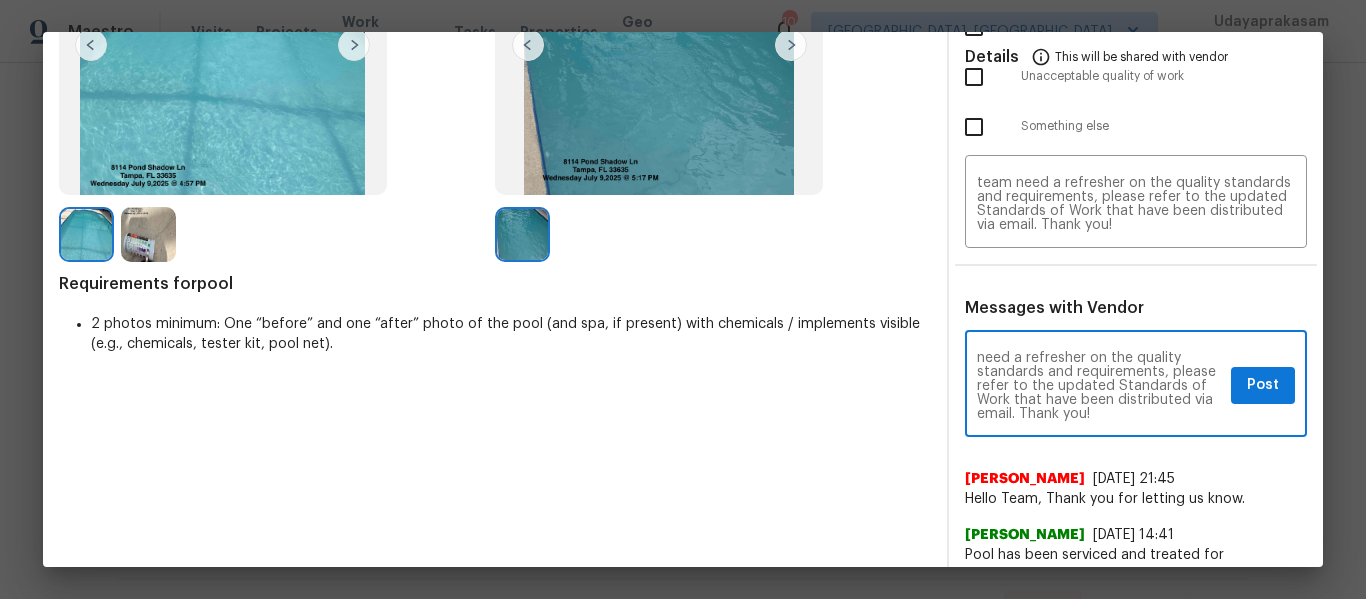 scroll, scrollTop: 0, scrollLeft: 0, axis: both 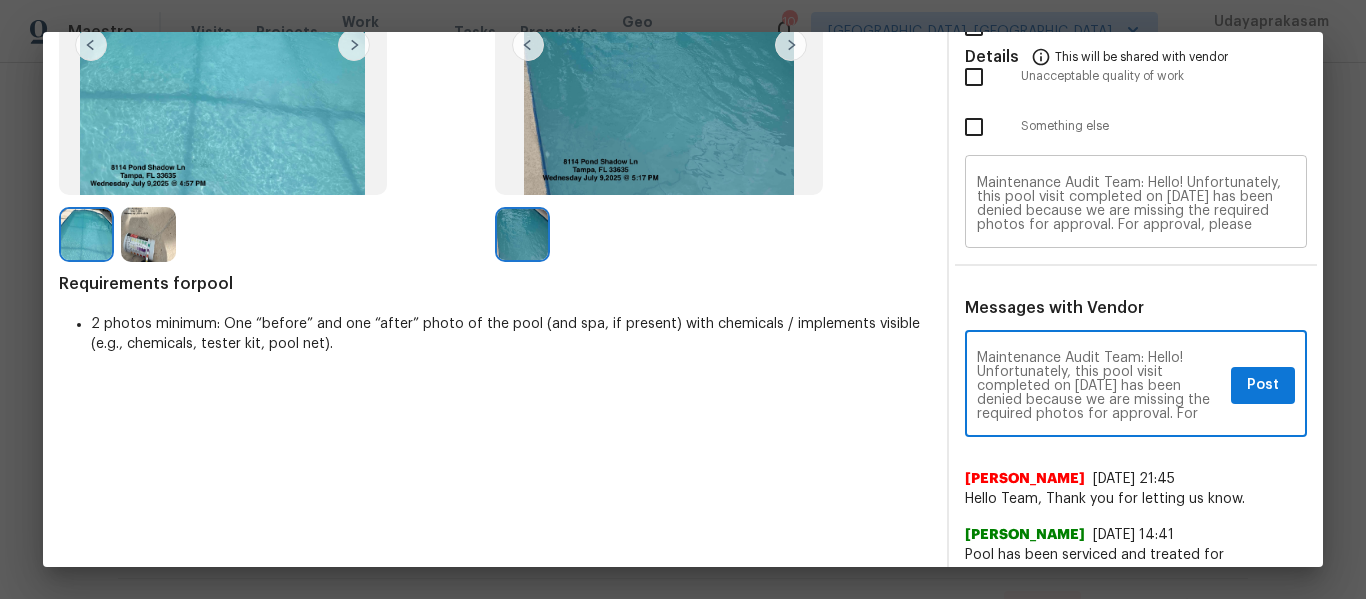 type on "Maintenance Audit Team: Hello! Unfortunately, this pool visit completed on 07/11/2025 has been denied because we are missing the required photos for approval. For approval, please upload address sign photo only if the correct or missing photos were taken on the same day the visit was completed. If those photos are available, they must be uploaded within 48 hours of the original visit date. If the required photos were not taken on the day of the visit, the denial will remain in place. If you or your team need a refresher on the quality standards and requirements, please refer to the updated Standards of Work that have been distributed via email. Thank you!" 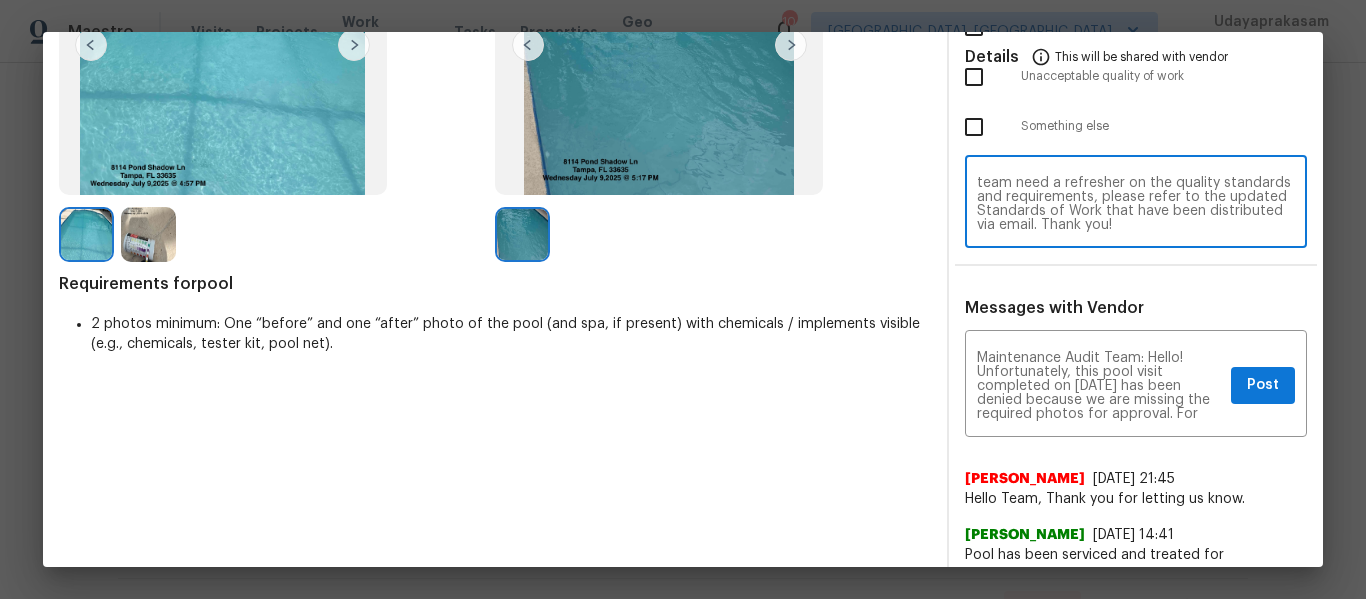 scroll, scrollTop: 168, scrollLeft: 0, axis: vertical 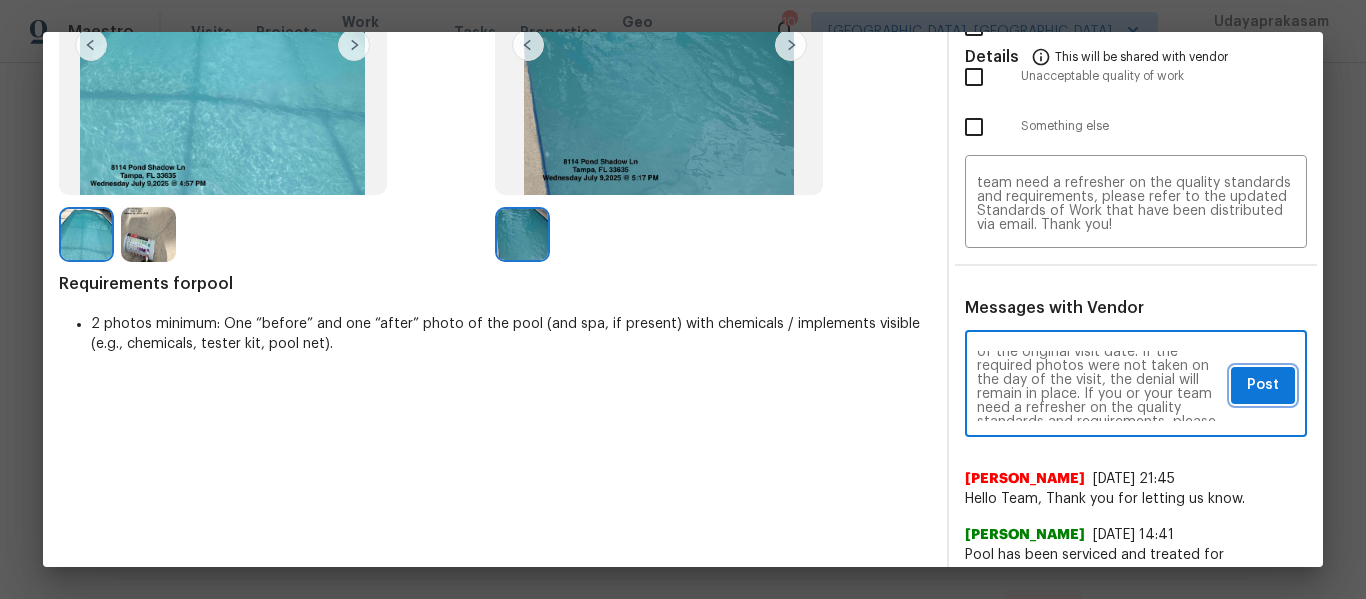 click on "Post" at bounding box center (1263, 385) 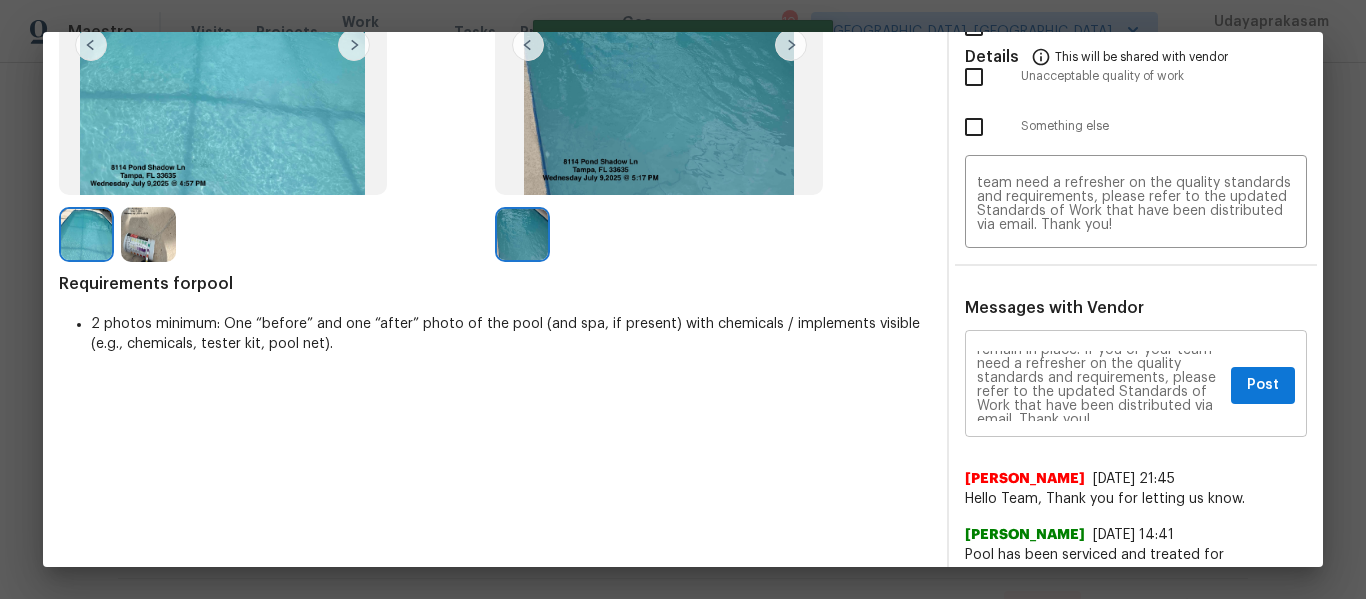 scroll, scrollTop: 224, scrollLeft: 0, axis: vertical 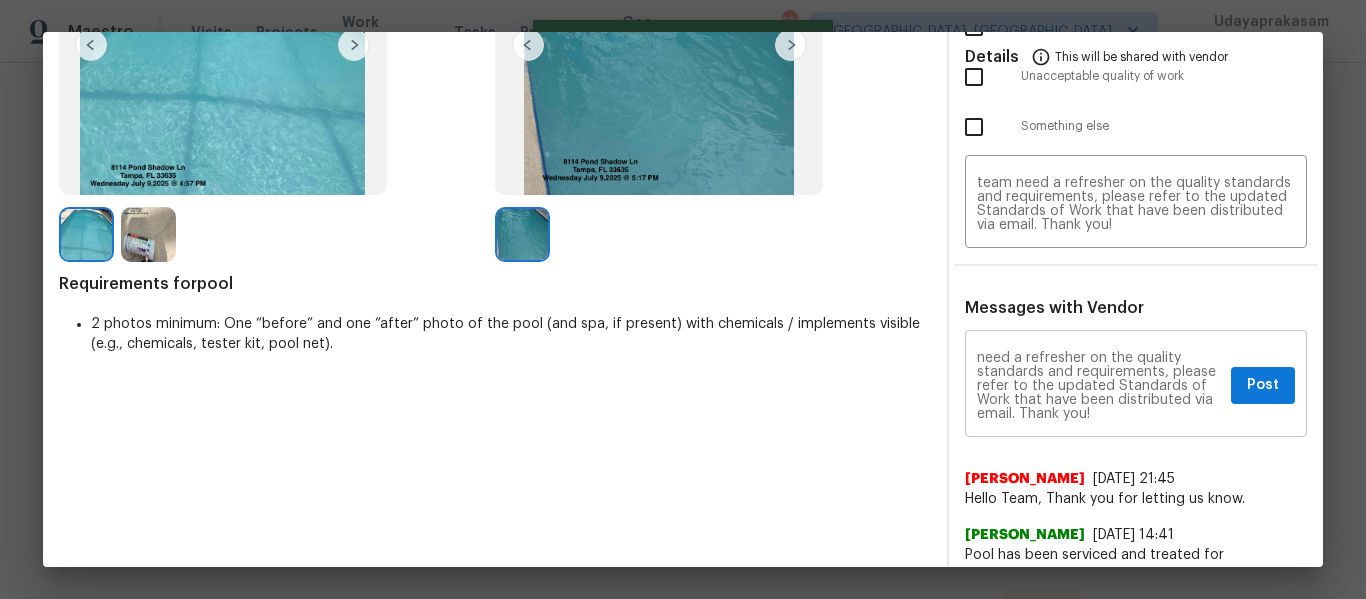 type 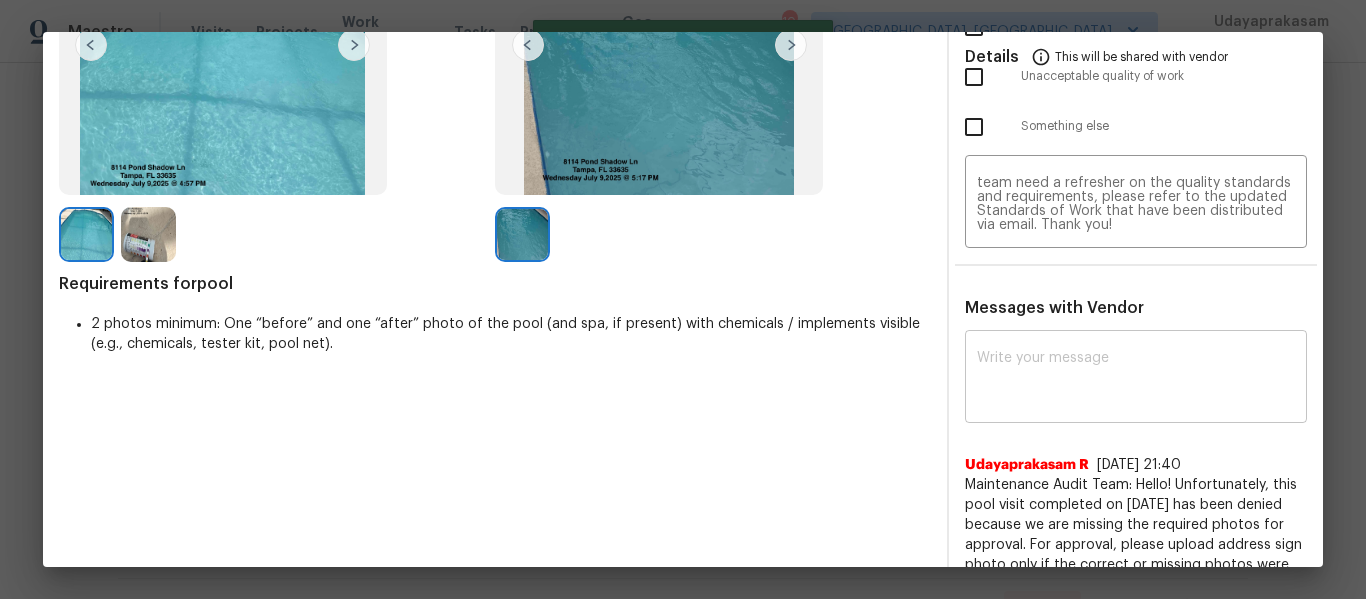scroll, scrollTop: 0, scrollLeft: 0, axis: both 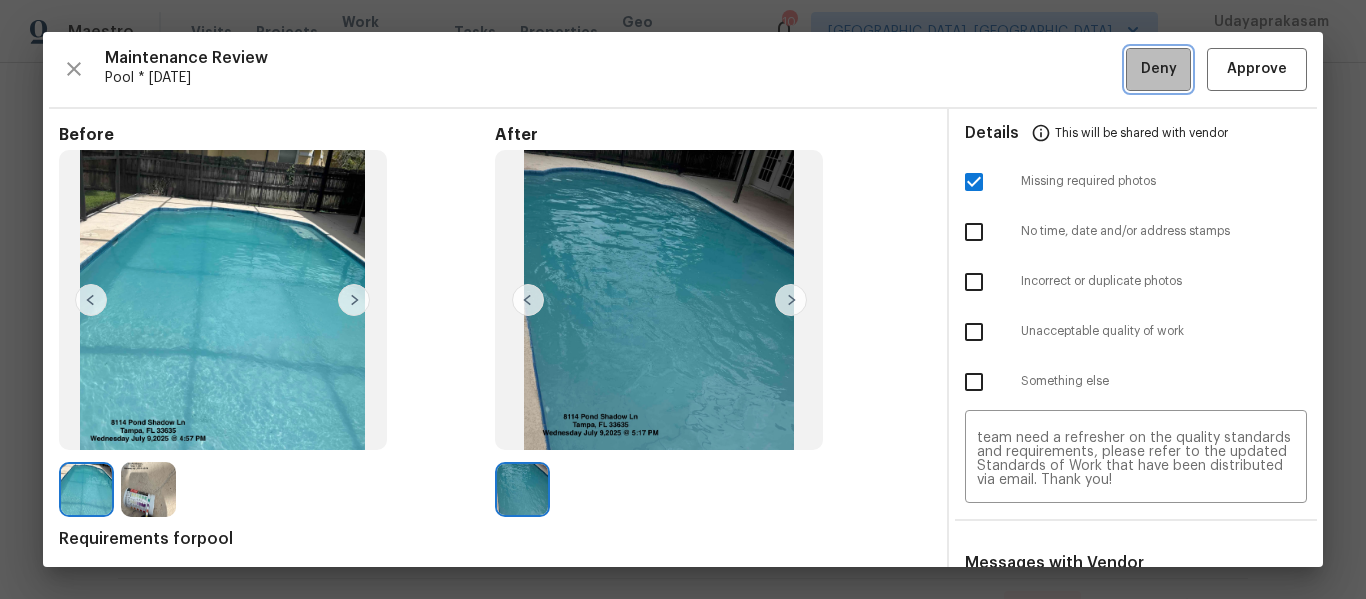 click on "Deny" at bounding box center (1158, 69) 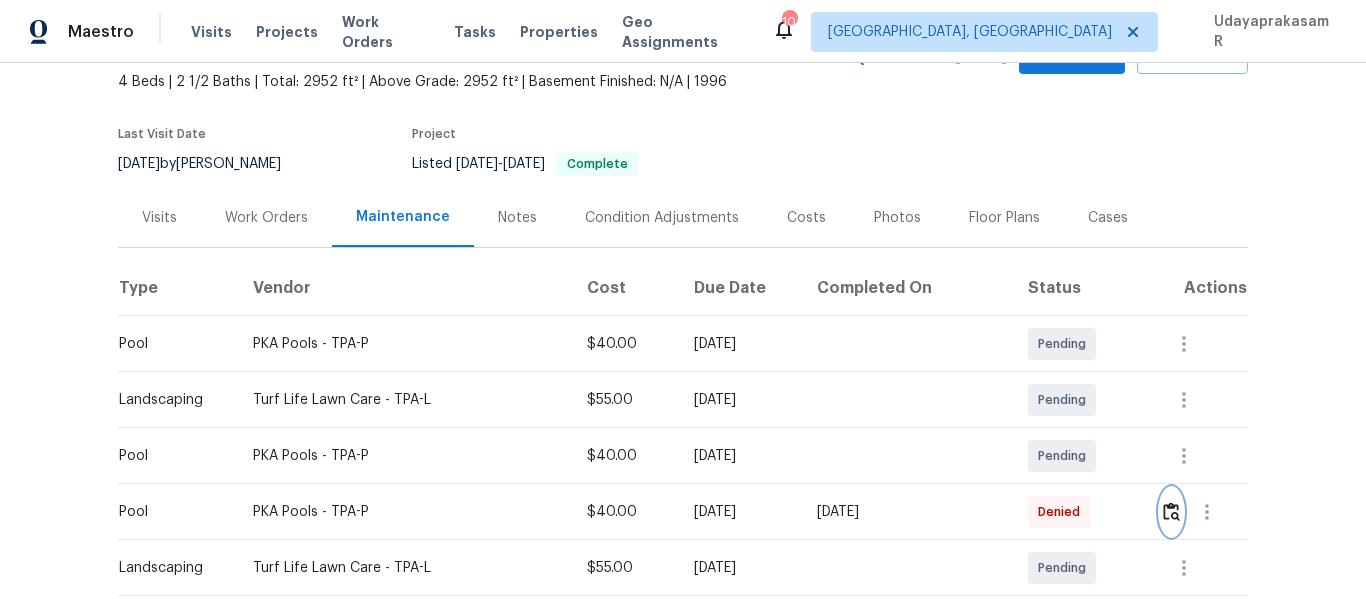 scroll, scrollTop: 0, scrollLeft: 0, axis: both 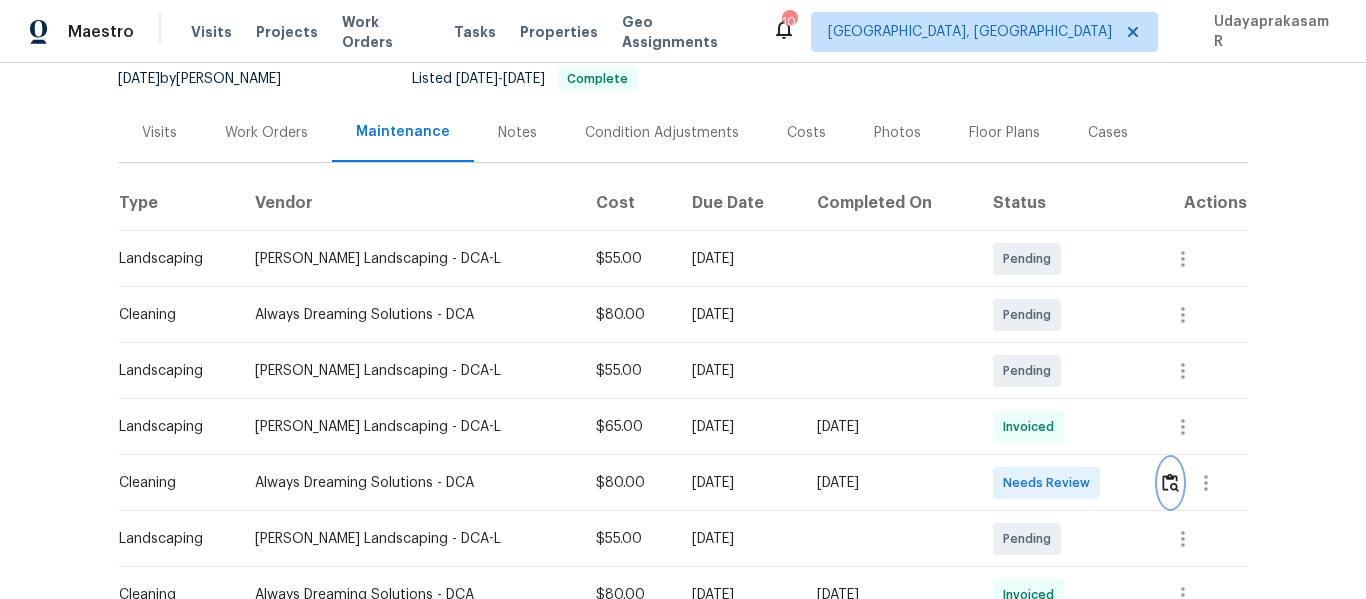 click at bounding box center (1170, 482) 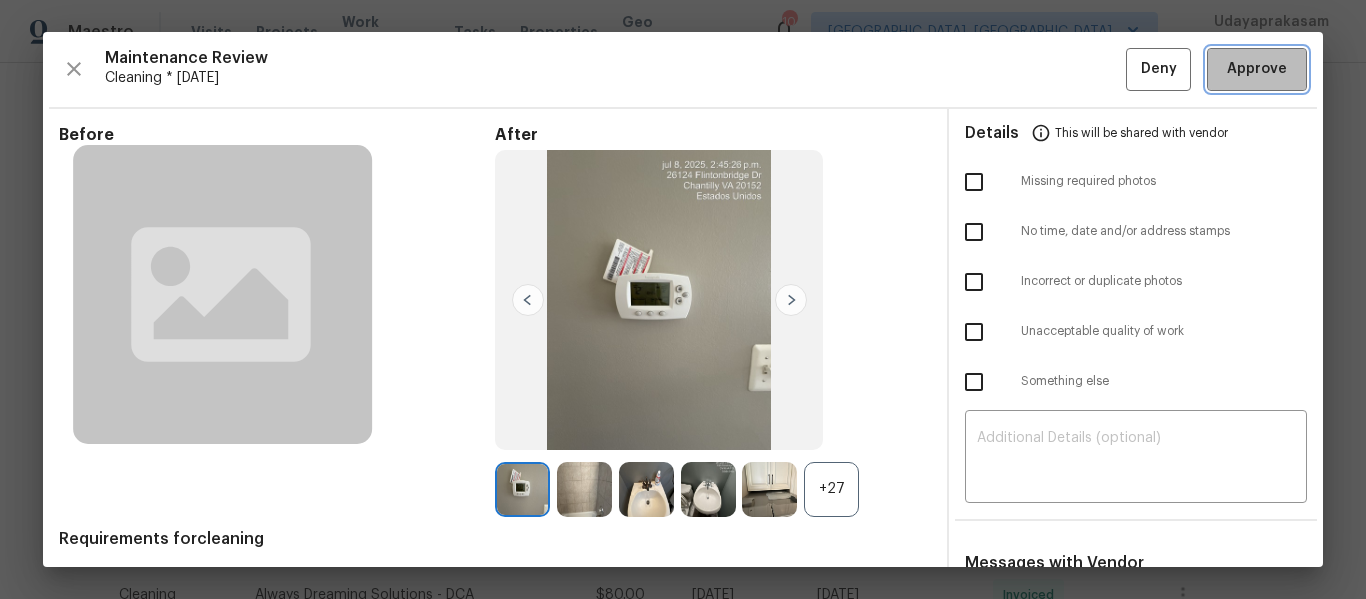click on "Approve" at bounding box center (1257, 69) 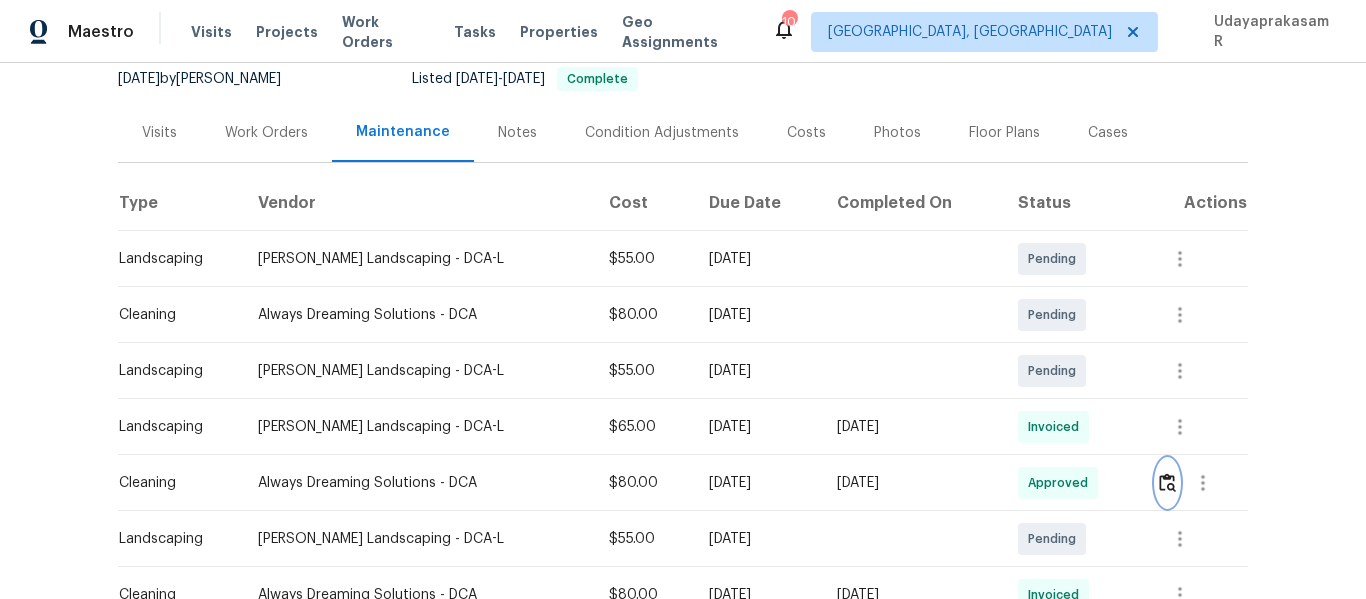click at bounding box center (1167, 482) 